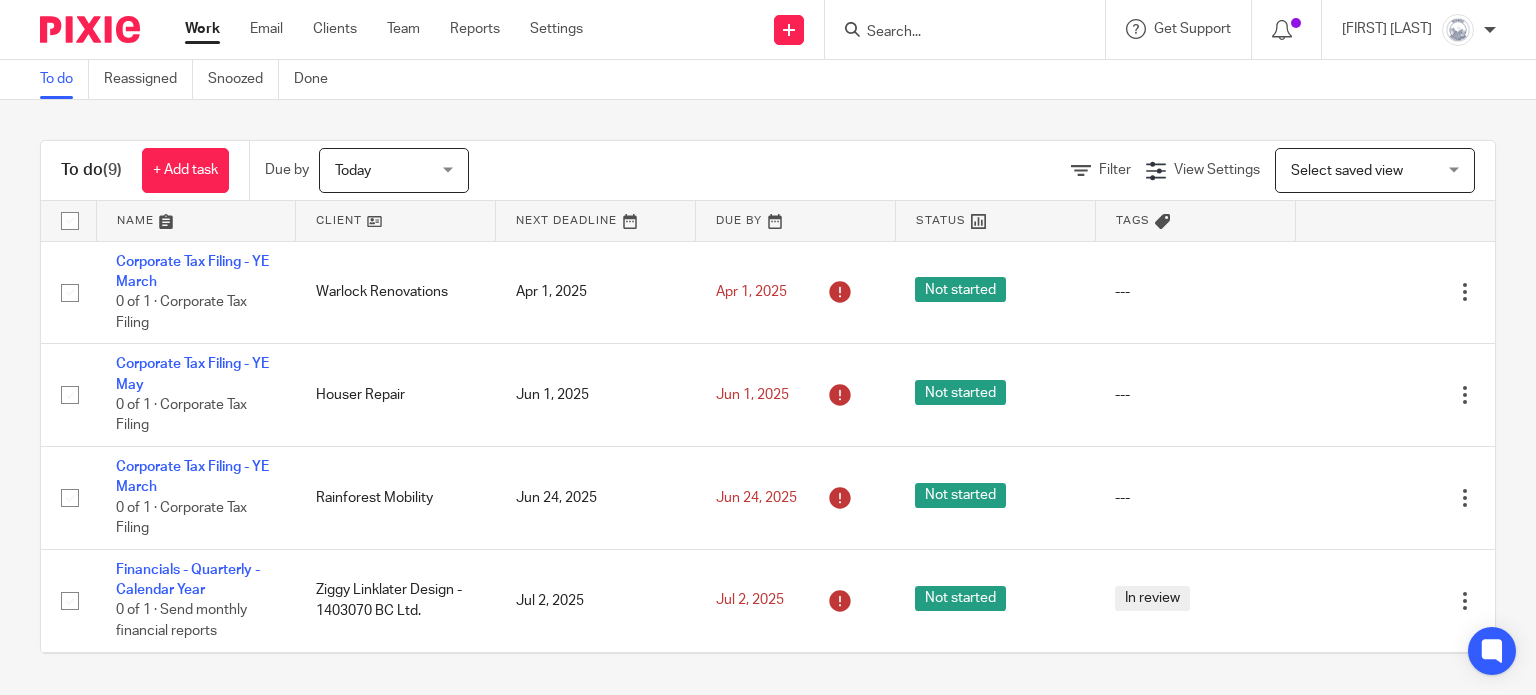 scroll, scrollTop: 0, scrollLeft: 0, axis: both 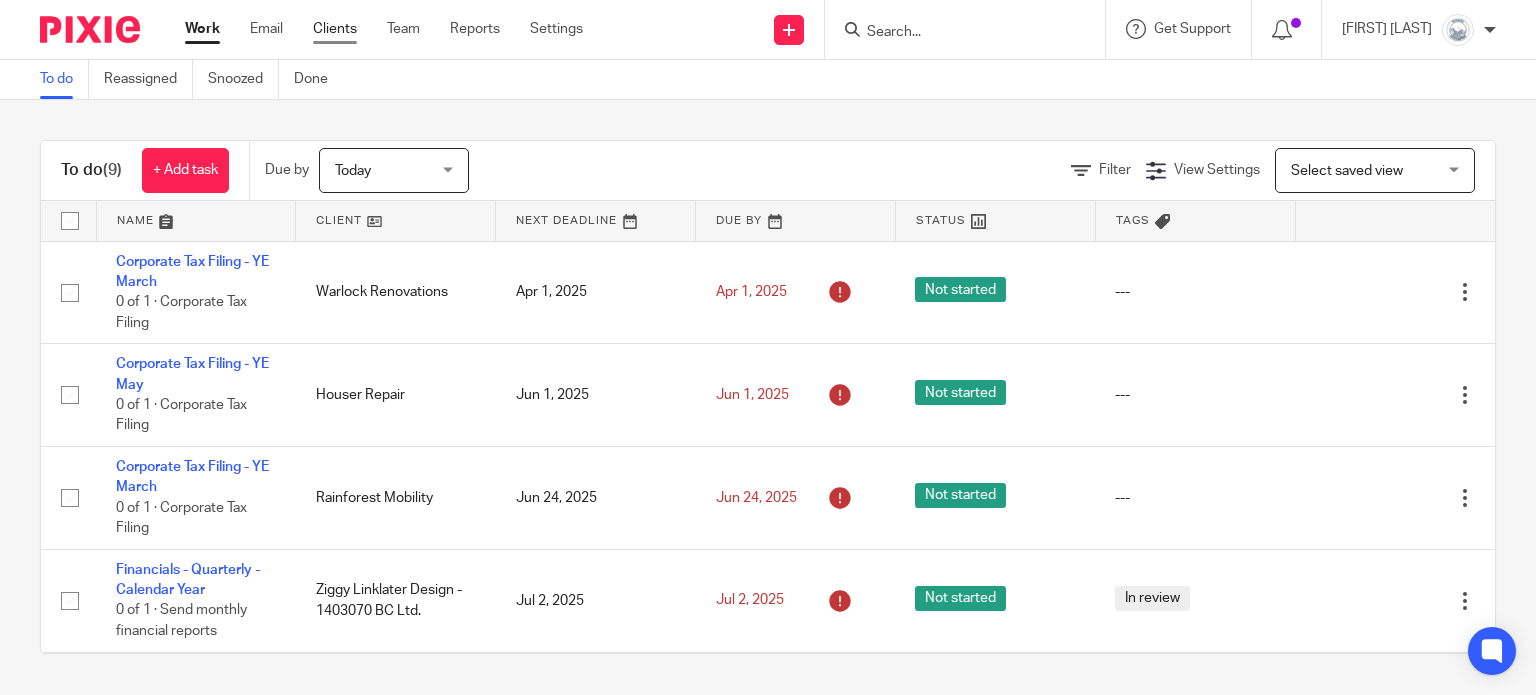 click on "Clients" at bounding box center [335, 29] 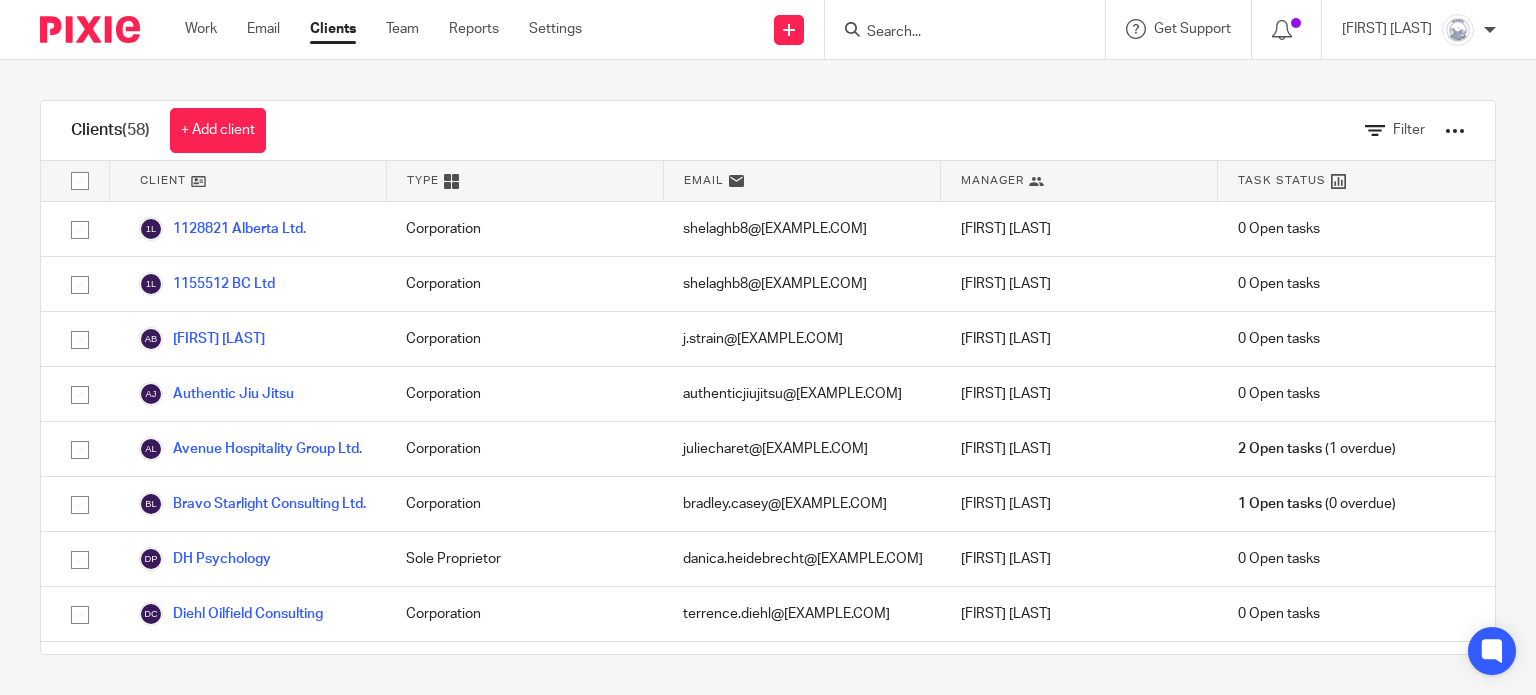 scroll, scrollTop: 0, scrollLeft: 0, axis: both 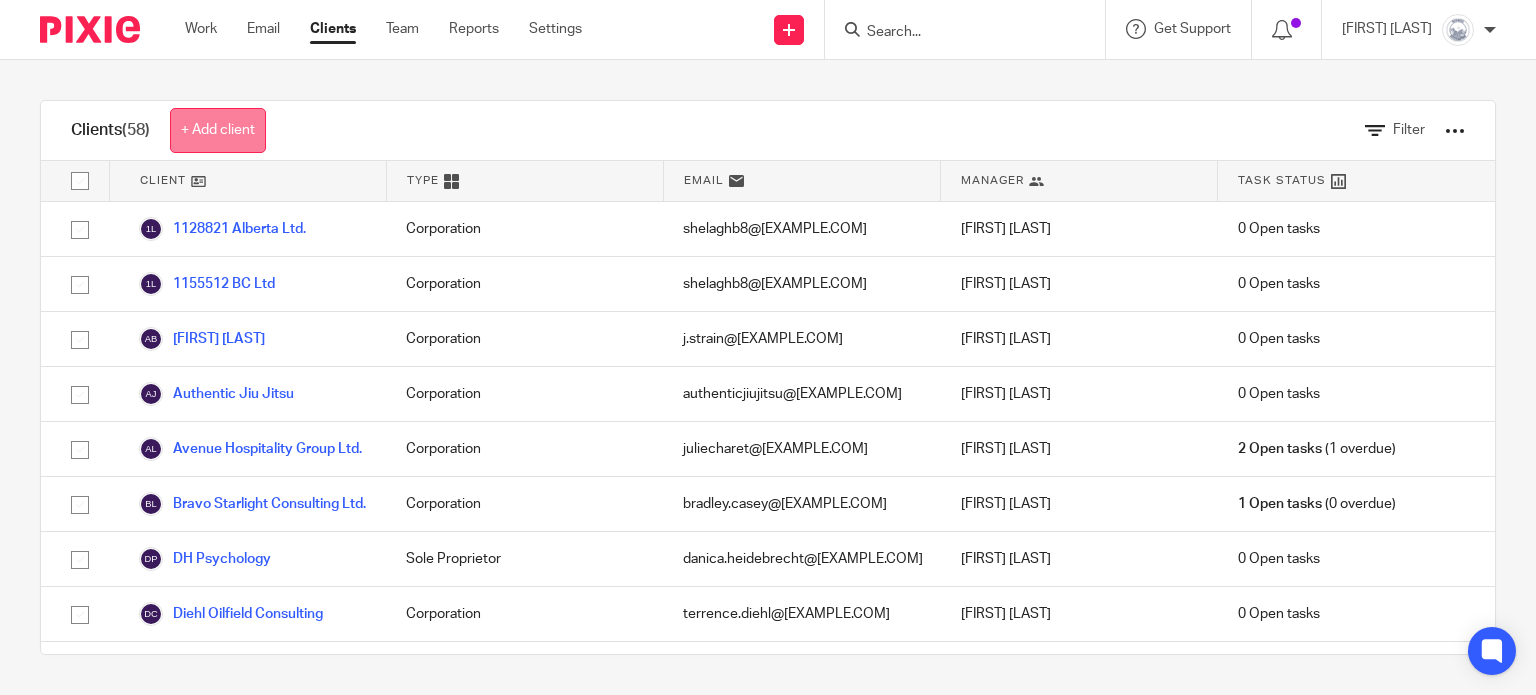 click on "+ Add client" at bounding box center [218, 130] 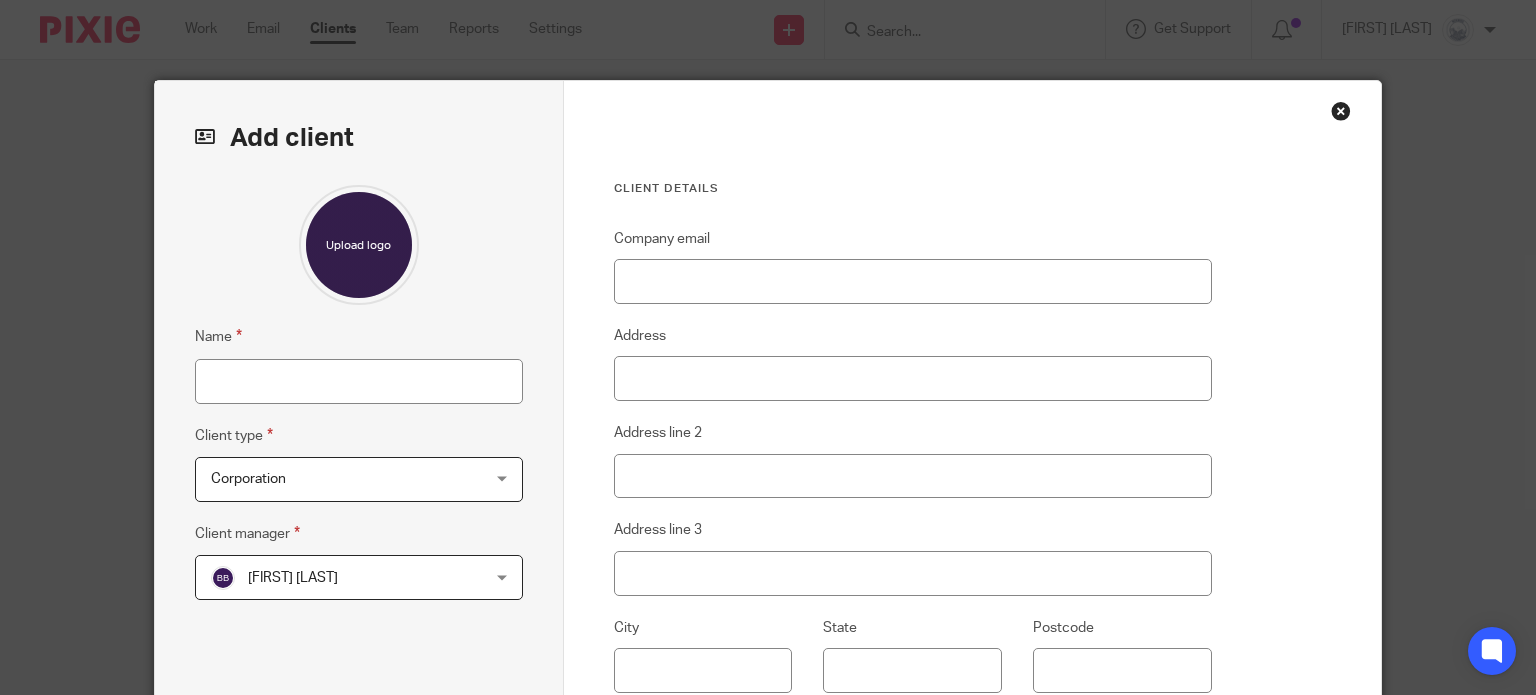 scroll, scrollTop: 0, scrollLeft: 0, axis: both 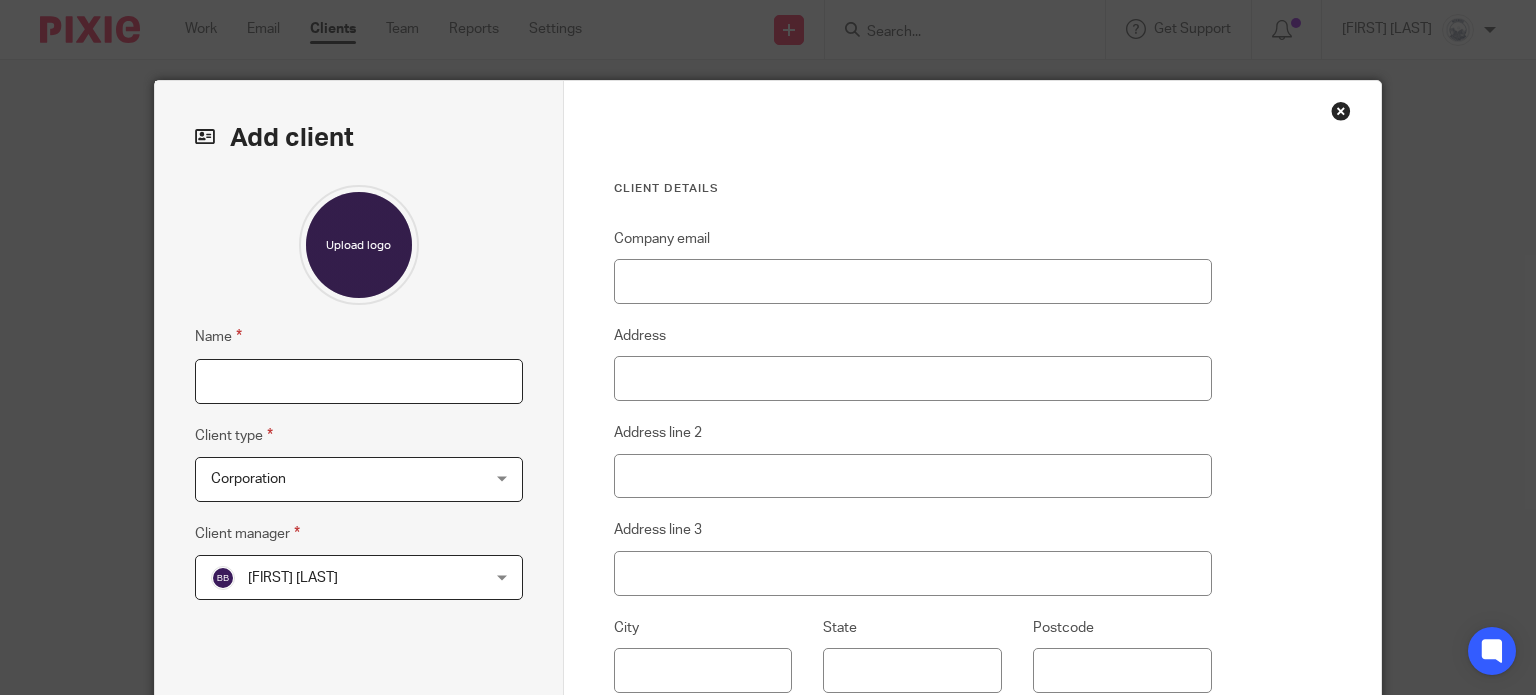 click on "Name" at bounding box center (359, 381) 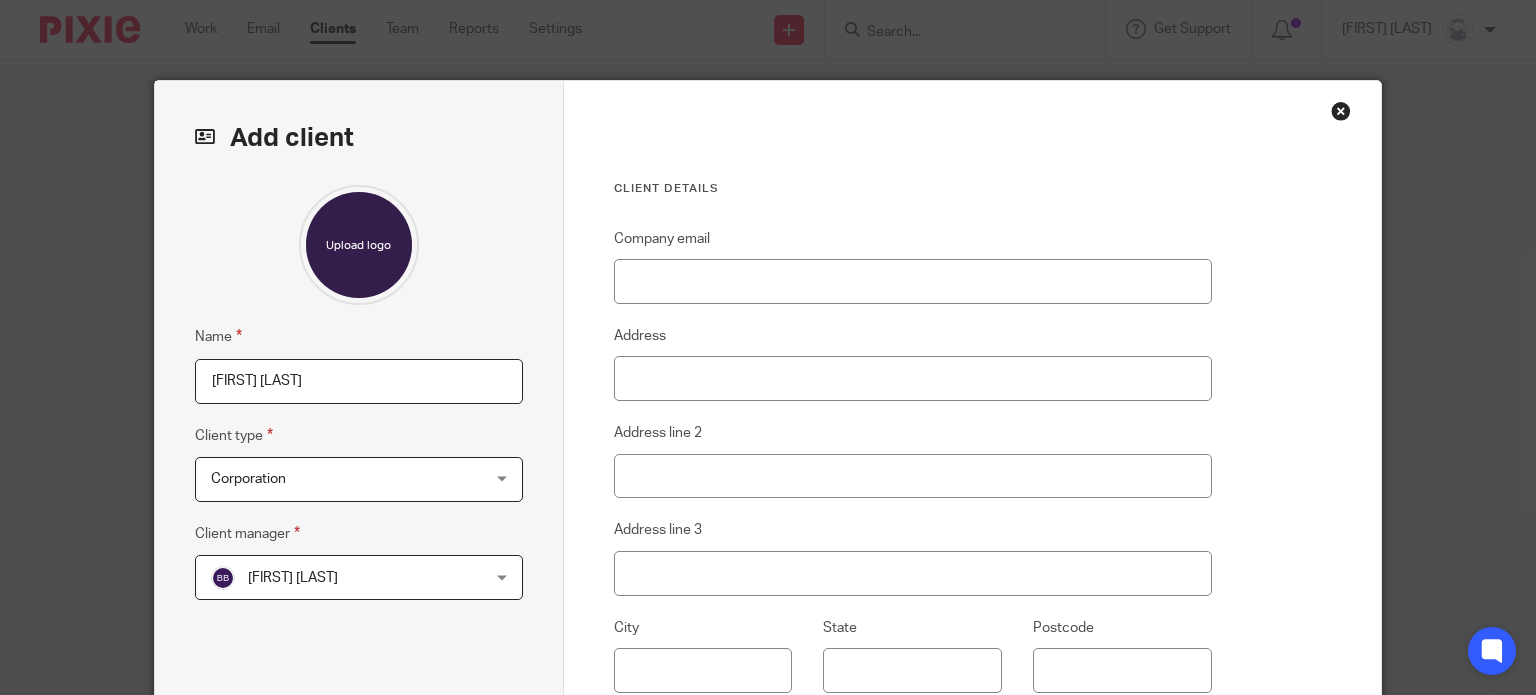 type on "Bryan Richardson" 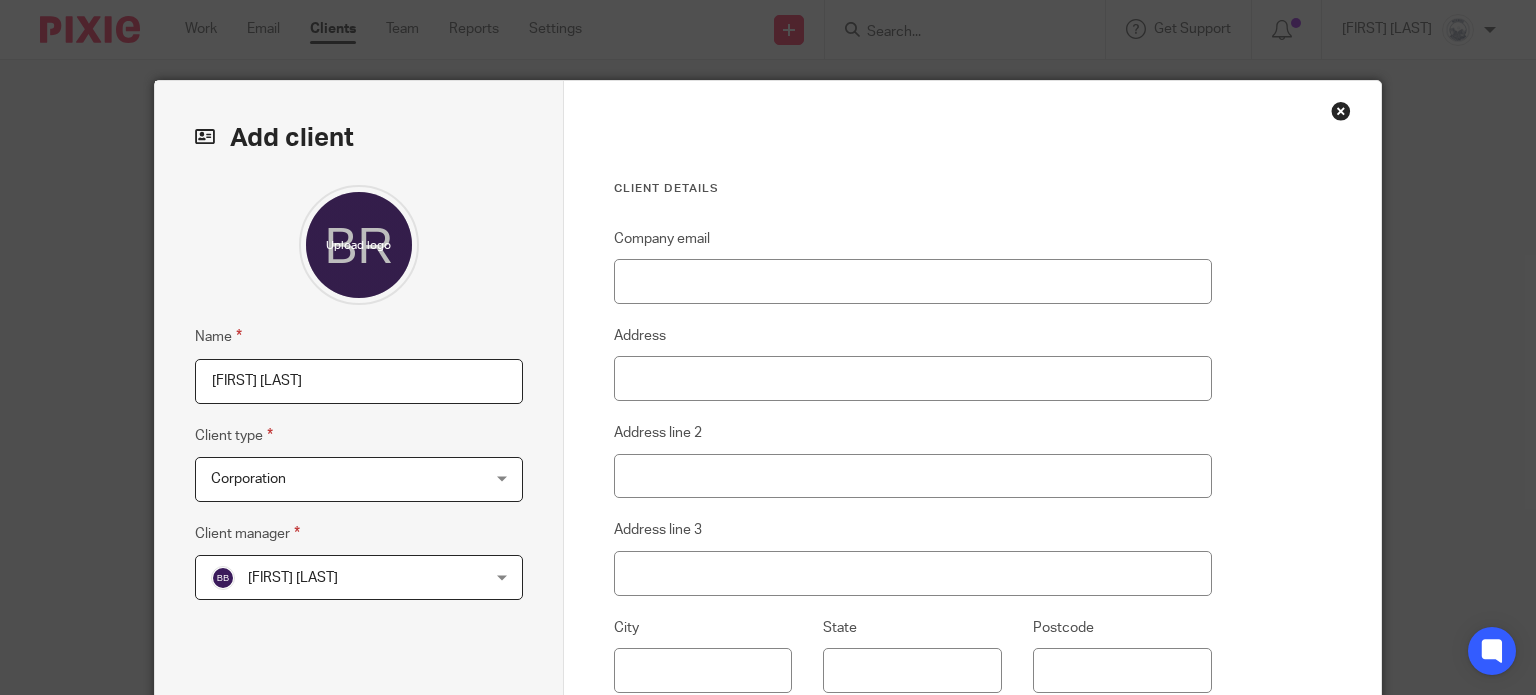click on "Corporation" at bounding box center [335, 479] 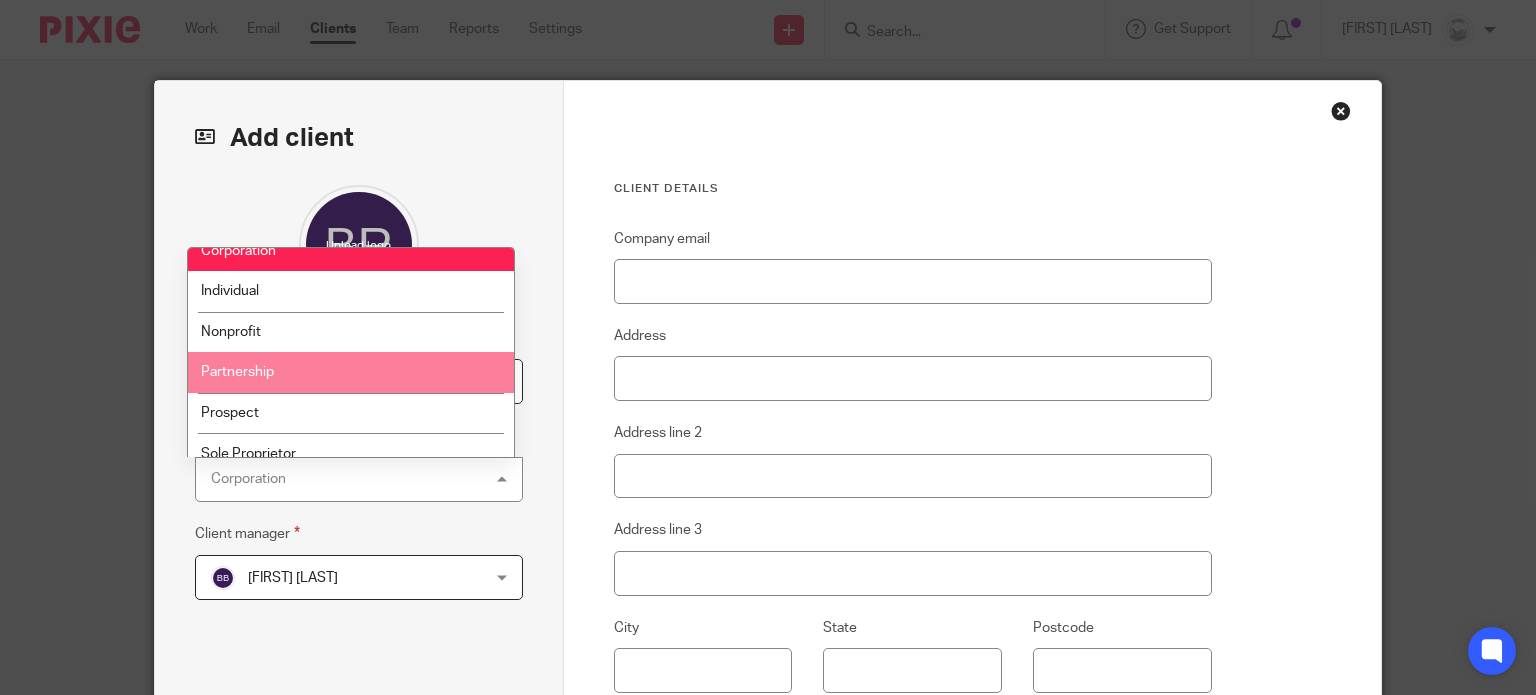 scroll, scrollTop: 36, scrollLeft: 0, axis: vertical 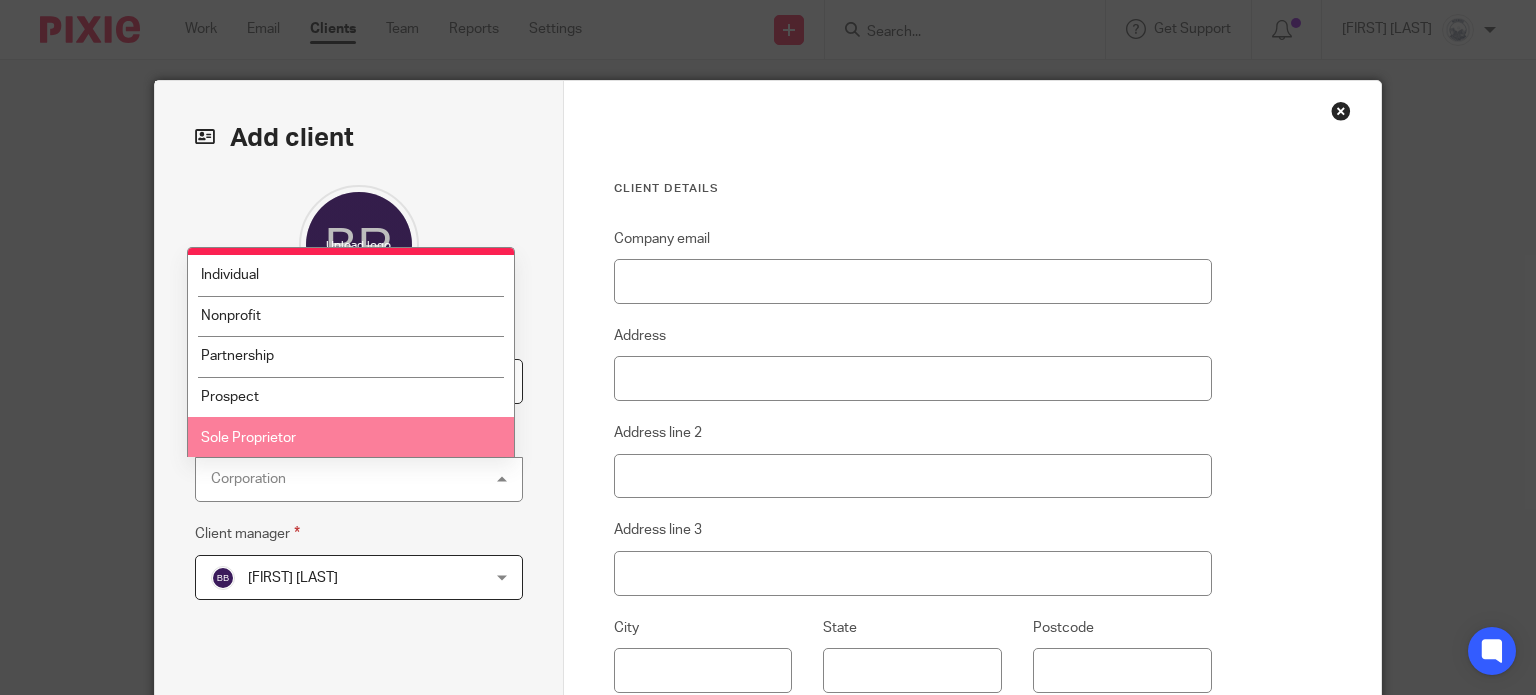 click on "Sole Proprietor" at bounding box center (248, 438) 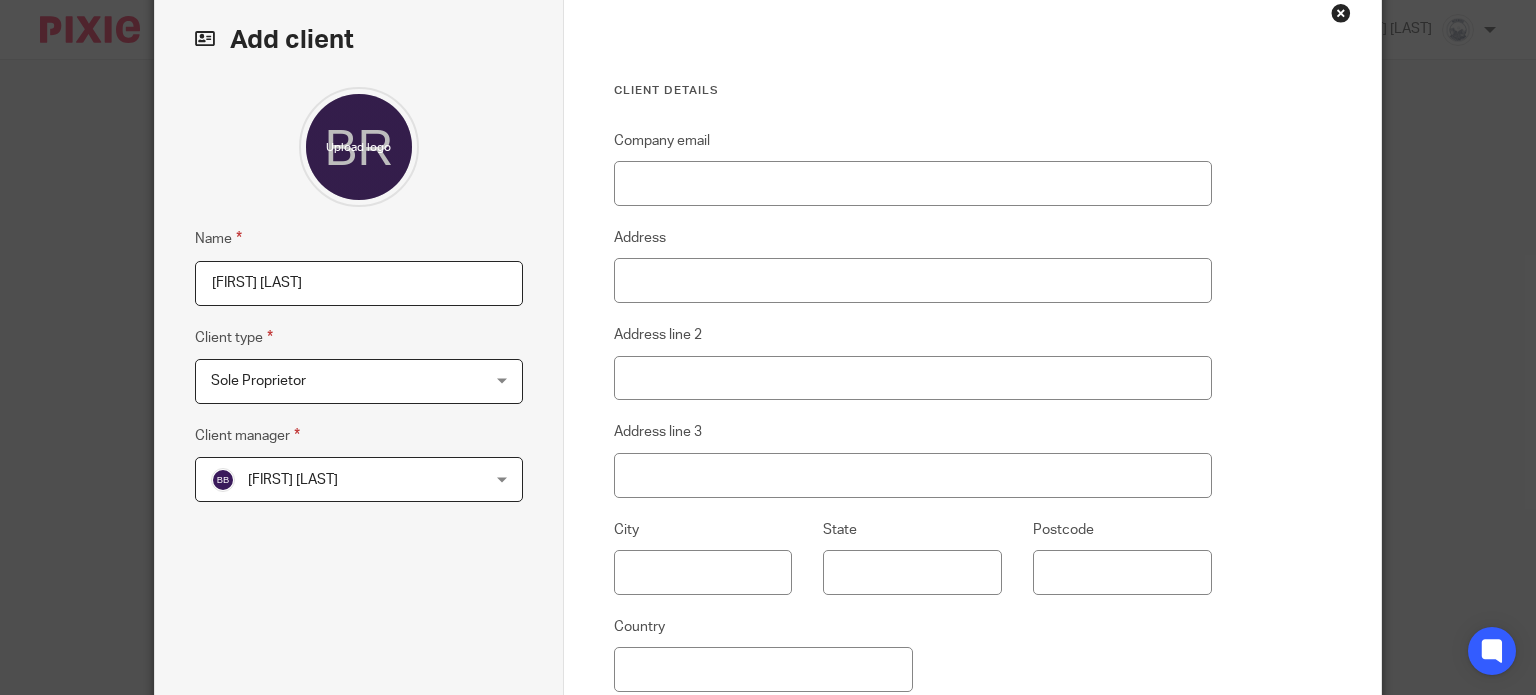 click on "Bobbie Buck" at bounding box center [335, 479] 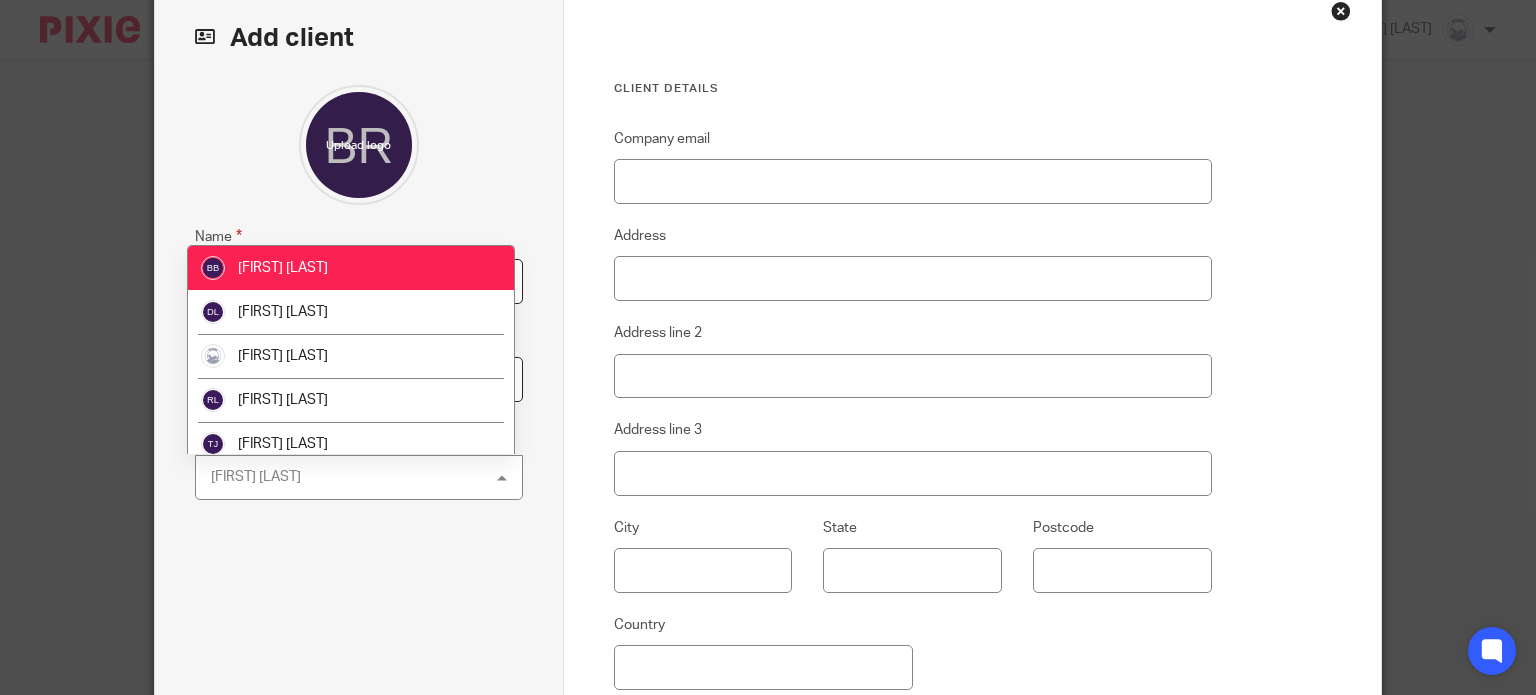 scroll, scrollTop: 101, scrollLeft: 0, axis: vertical 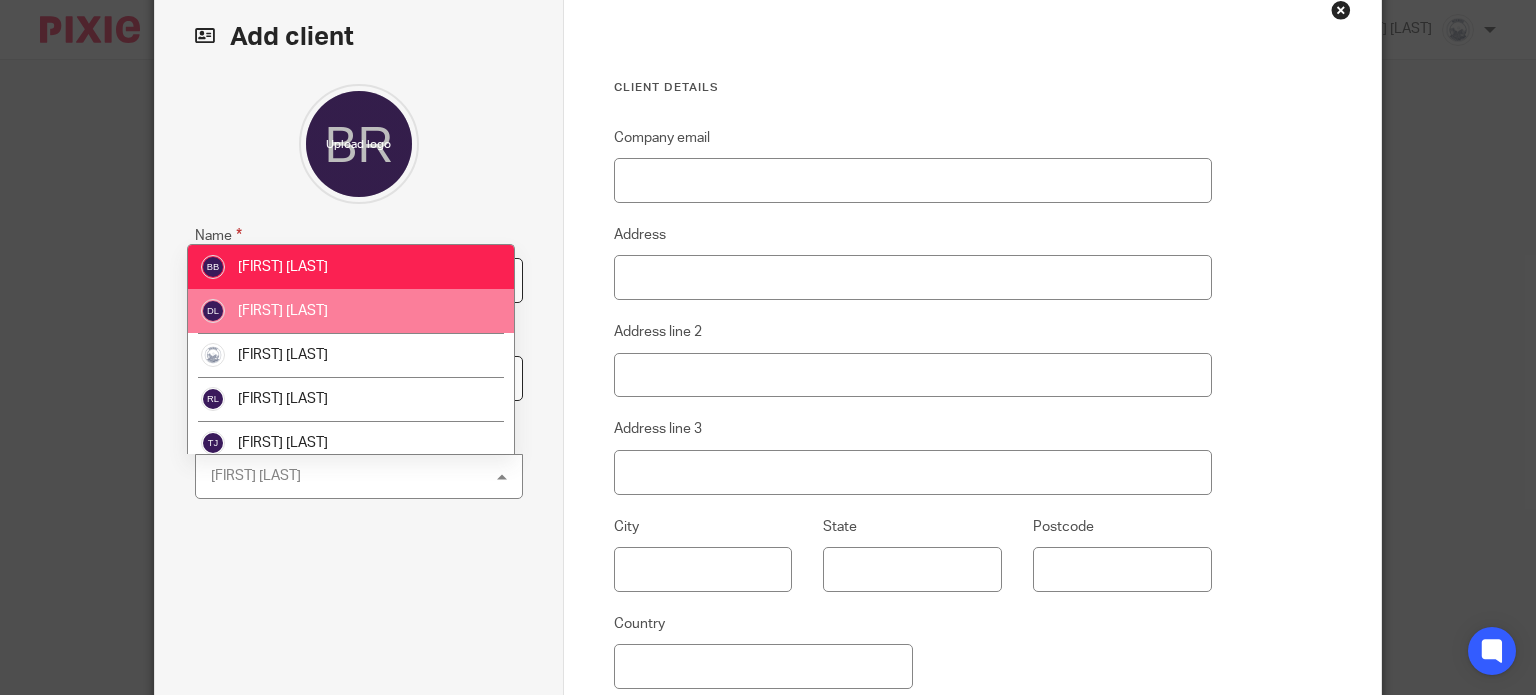 click on "Denise Lajud" at bounding box center [283, 311] 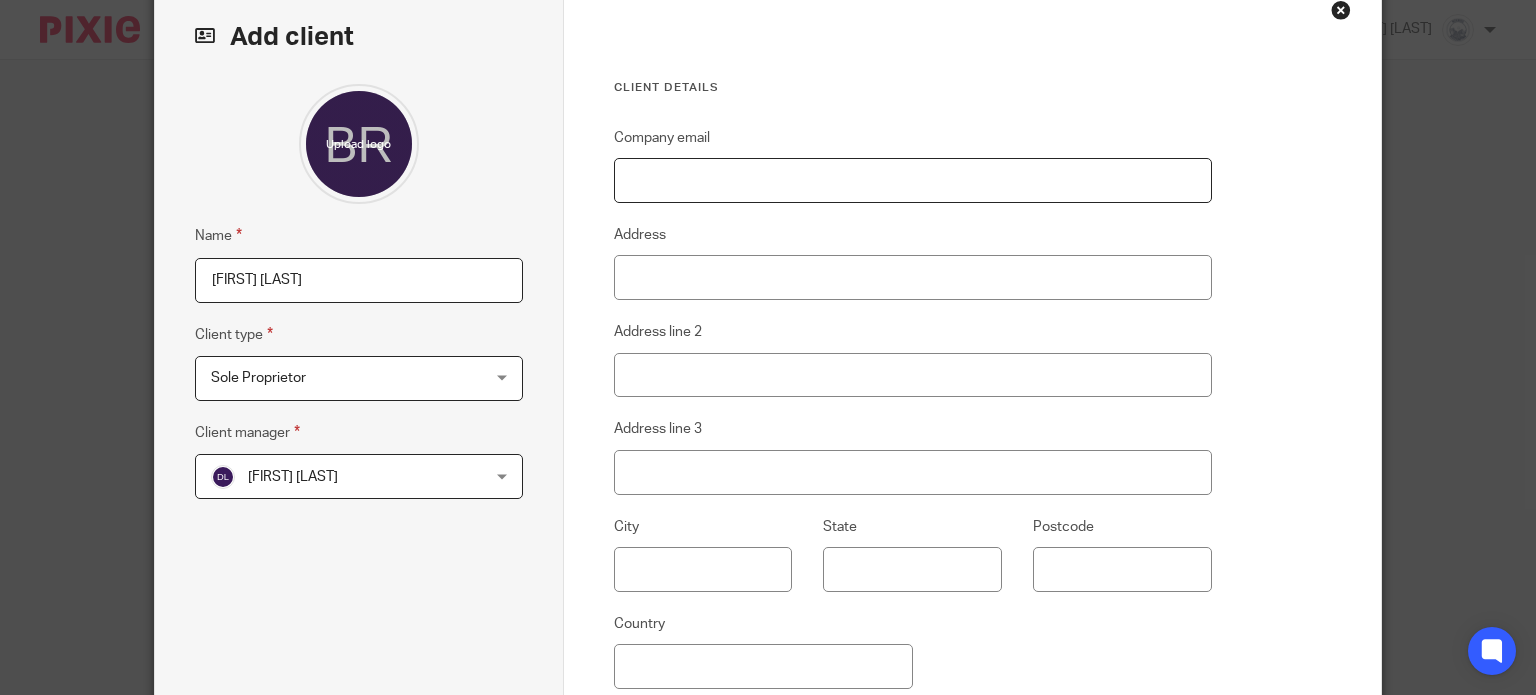 click on "Company email" at bounding box center [913, 180] 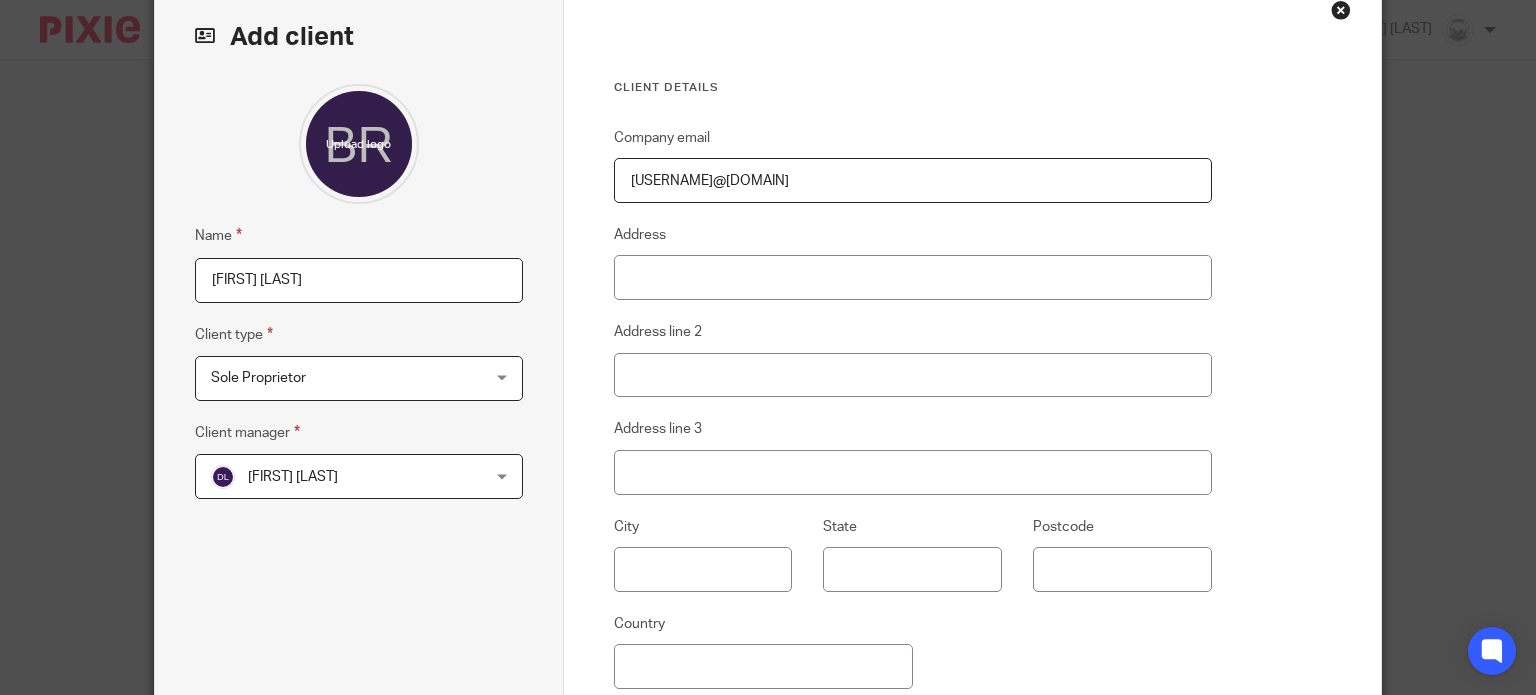 type on "bryanrichardson26@gmail.com" 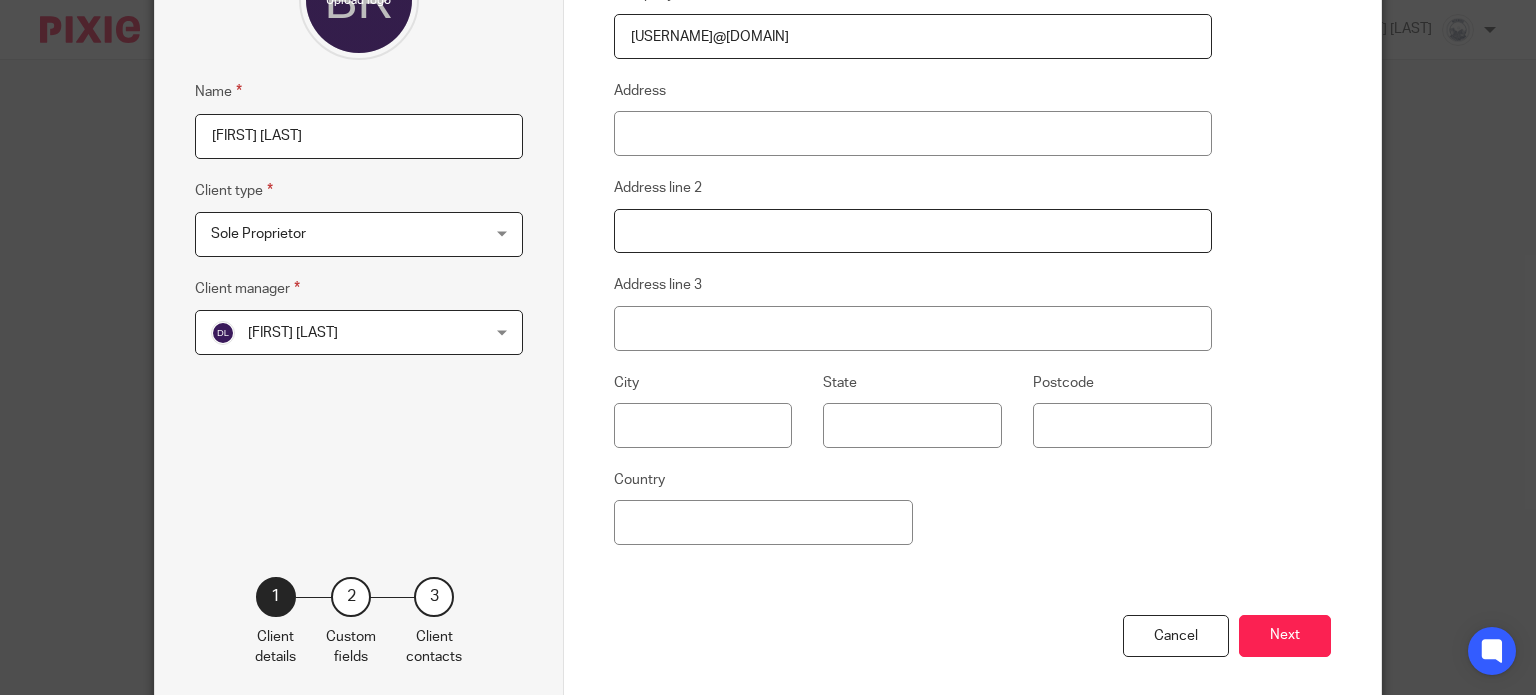 scroll, scrollTop: 335, scrollLeft: 0, axis: vertical 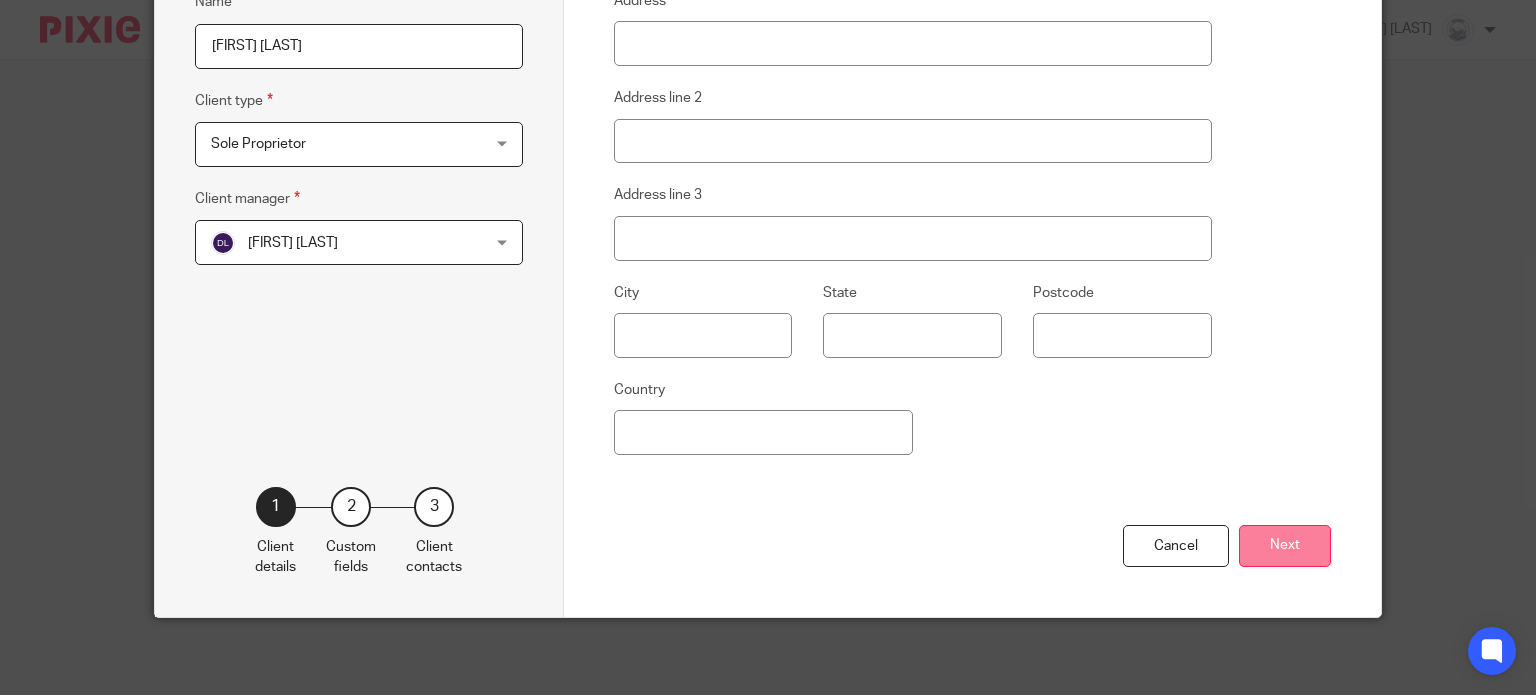 click on "Next" at bounding box center [1285, 546] 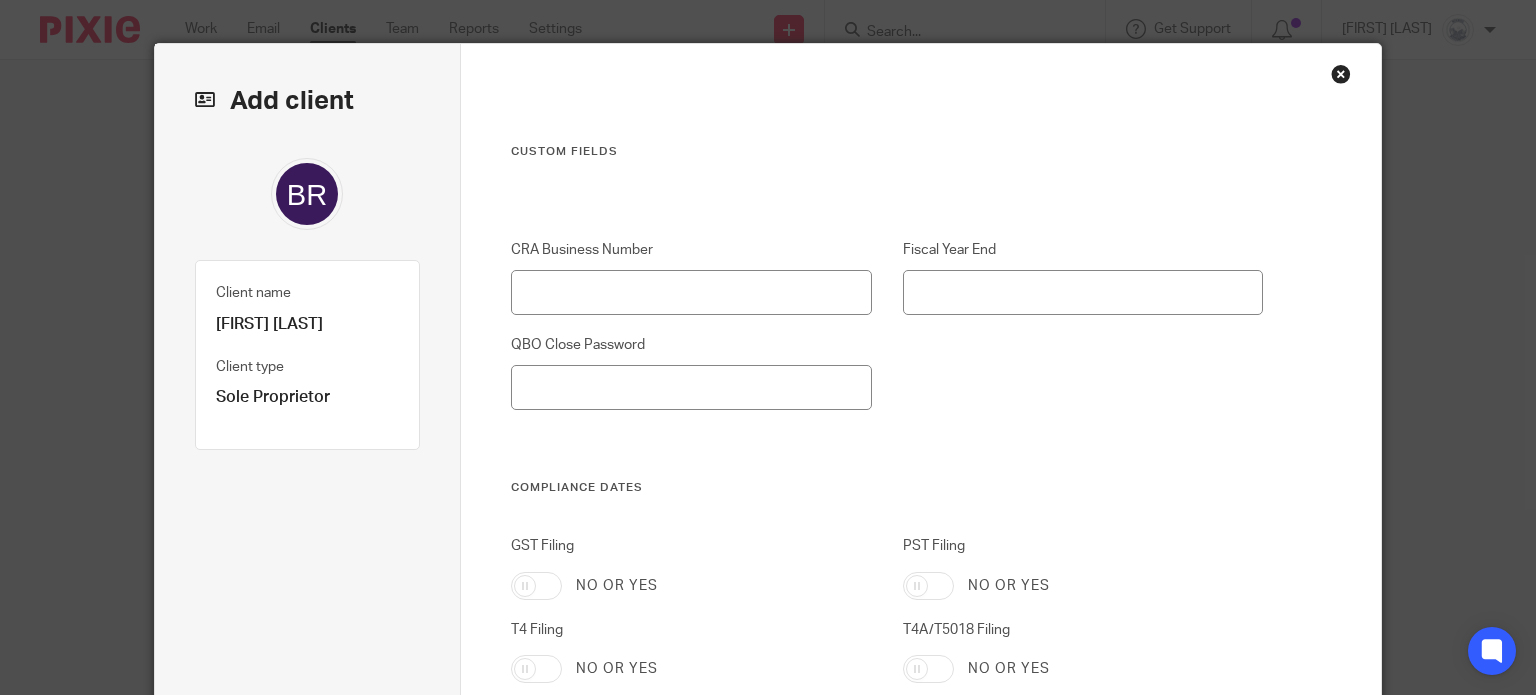 scroll, scrollTop: 36, scrollLeft: 0, axis: vertical 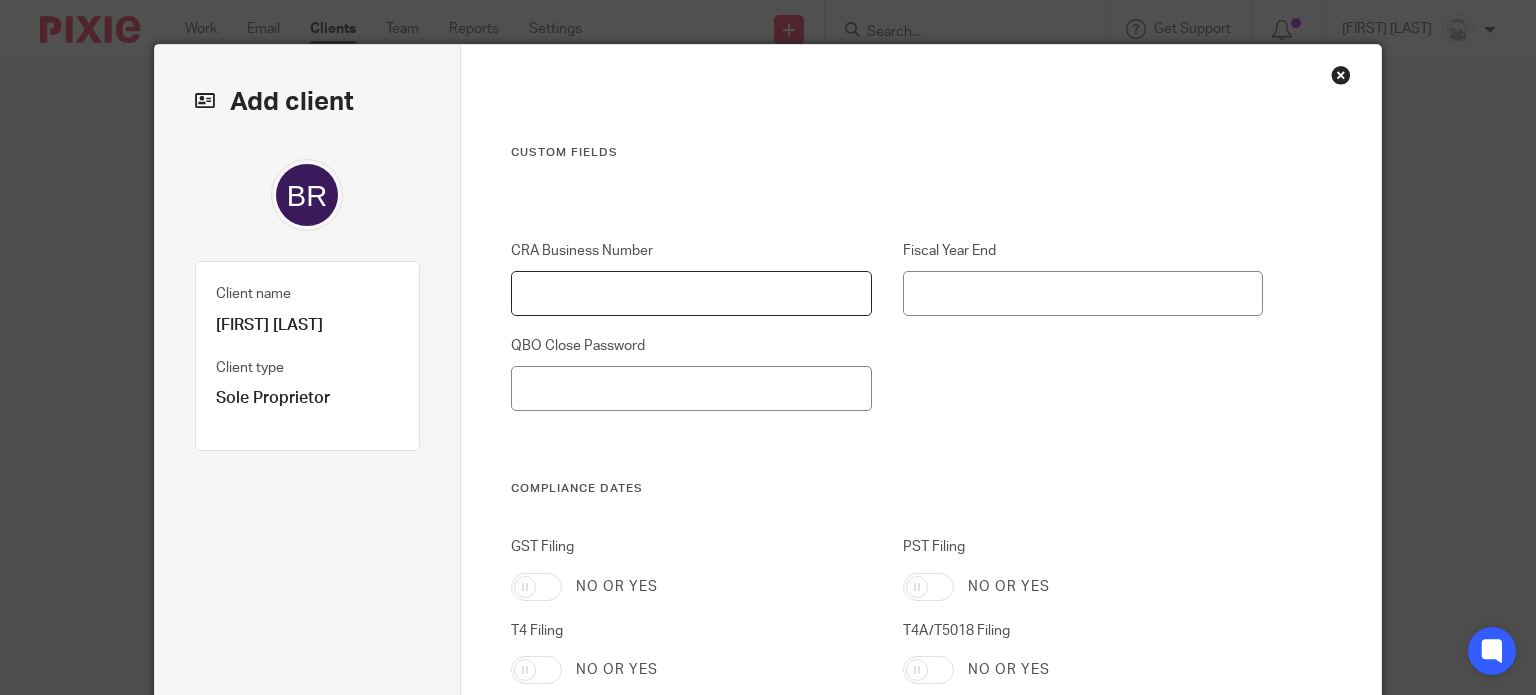 click on "CRA Business Number" at bounding box center [691, 293] 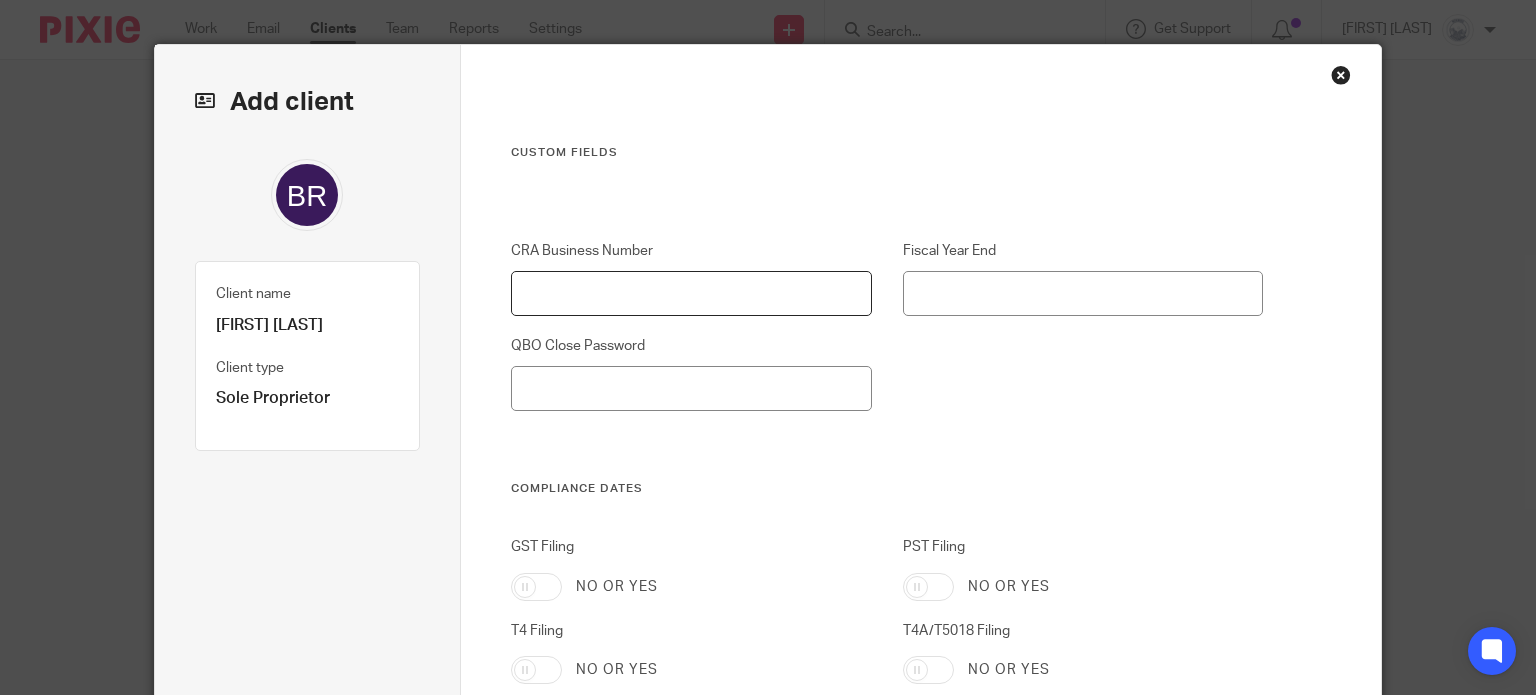paste on "708477005" 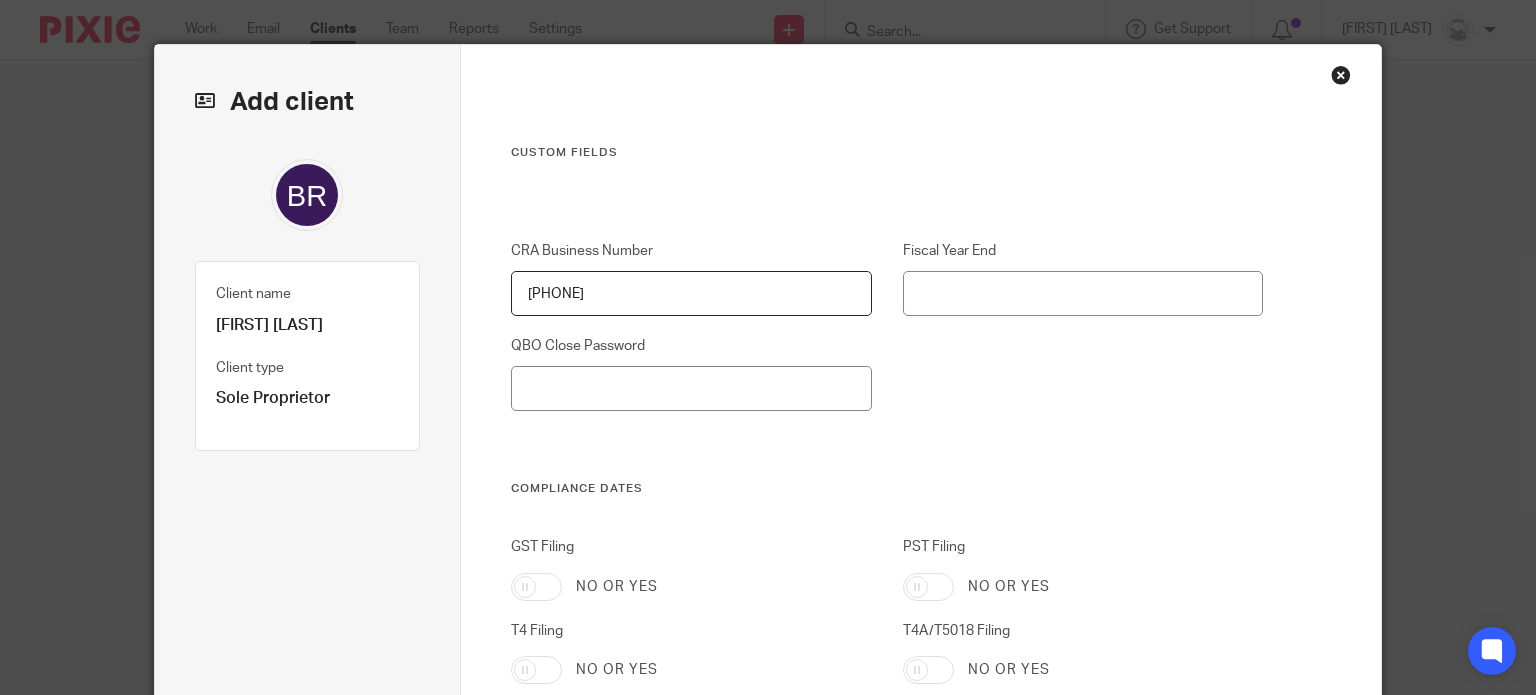 type on "708477005" 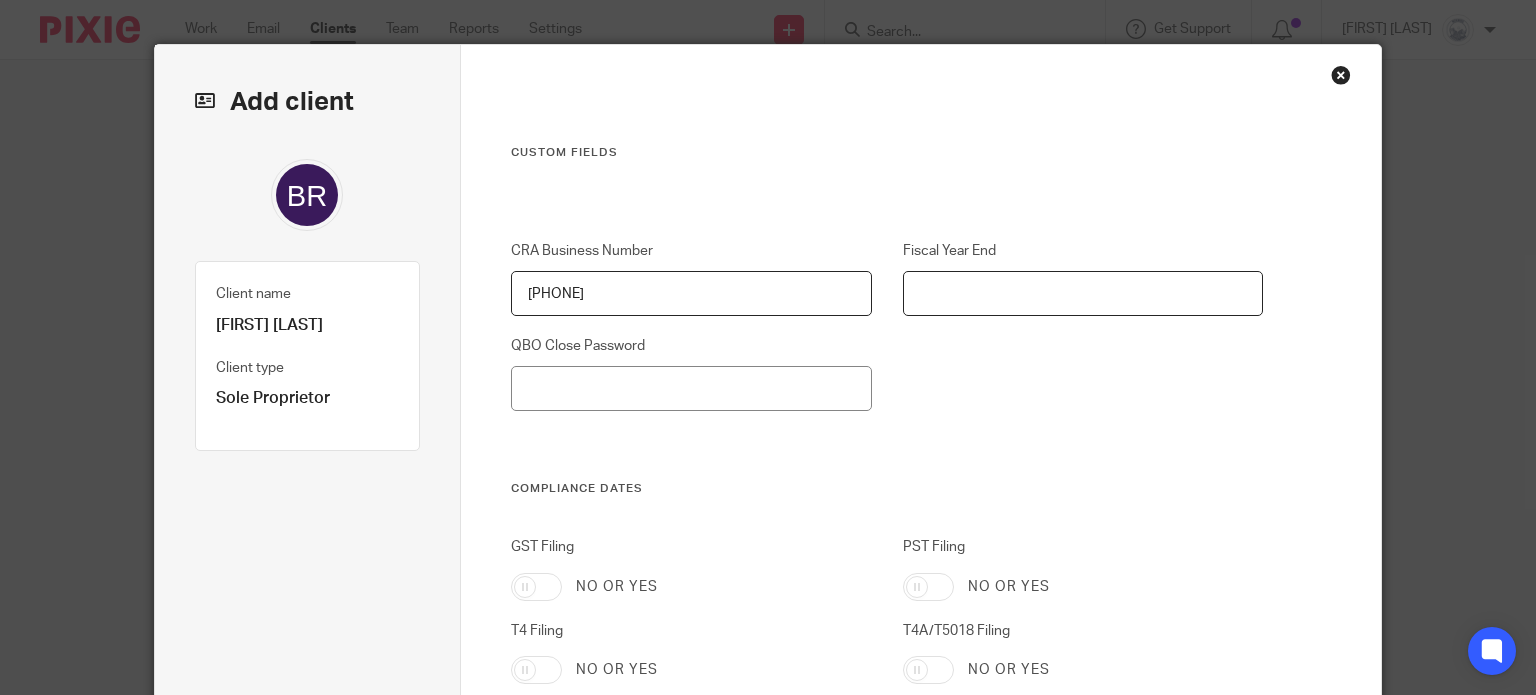 click on "Fiscal Year End" at bounding box center [1083, 293] 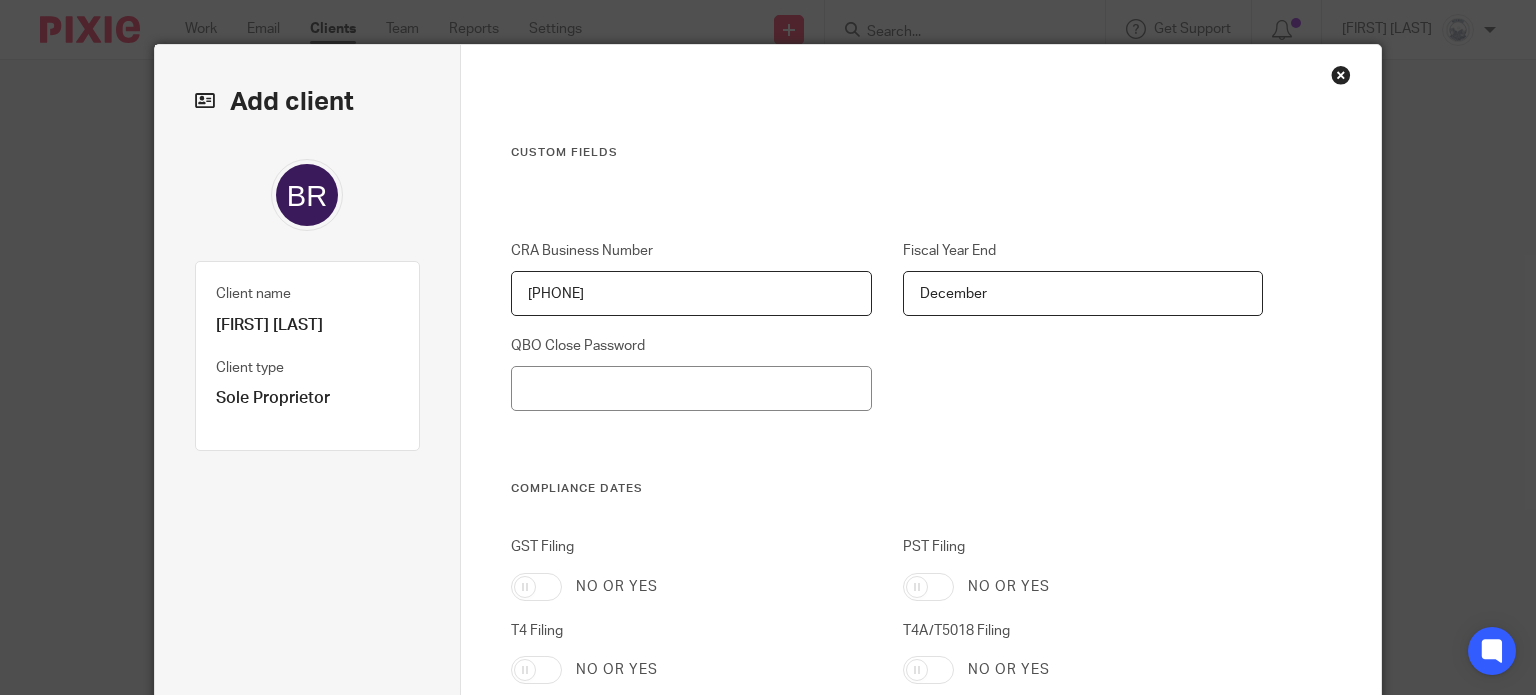 type on "December" 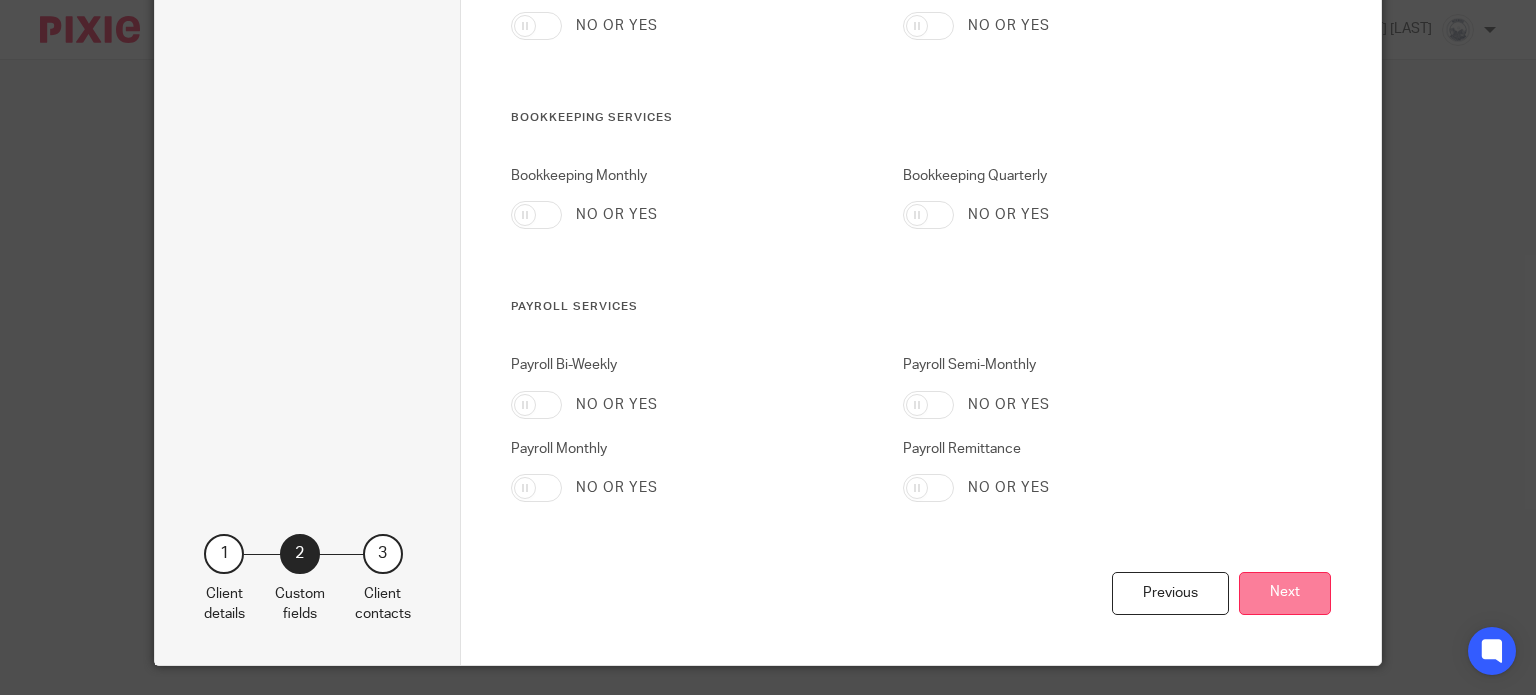 type on "SenorPaco" 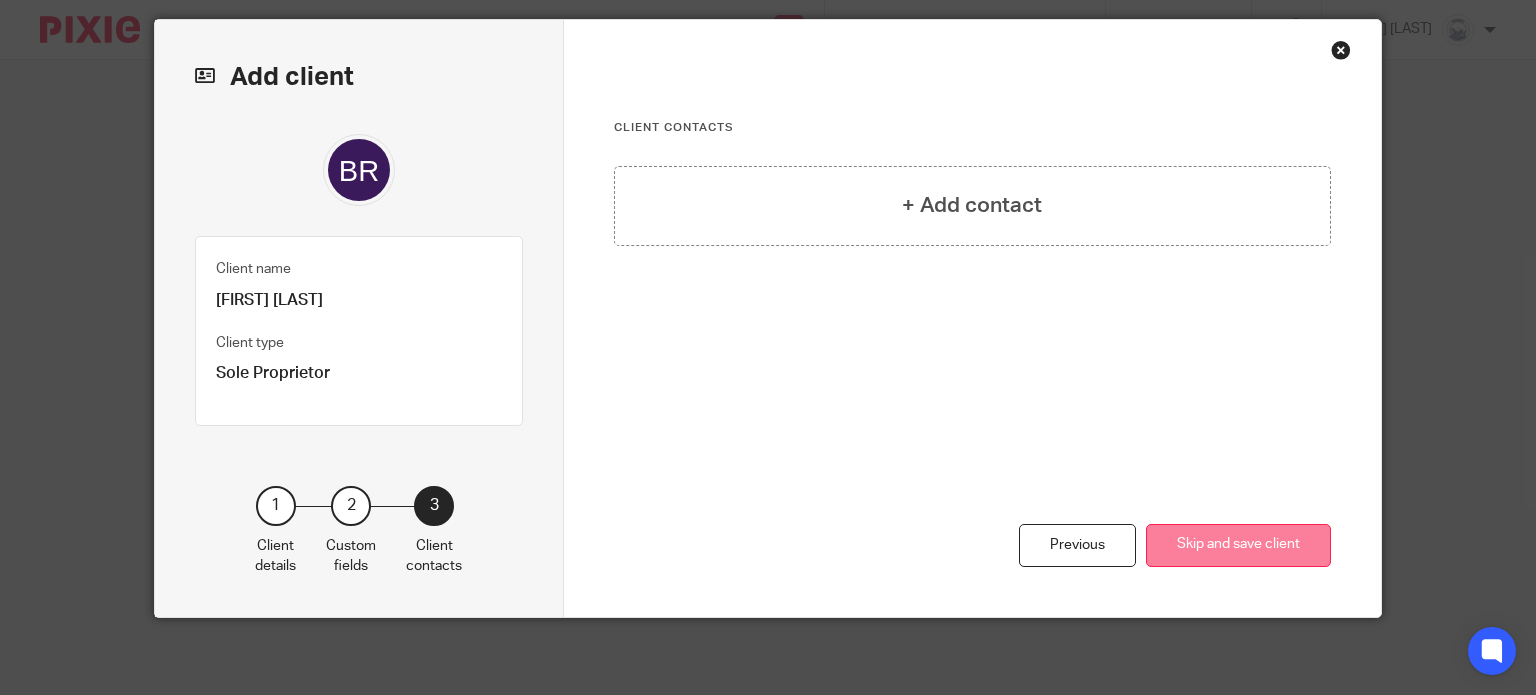 click on "Skip and save client" at bounding box center [1238, 545] 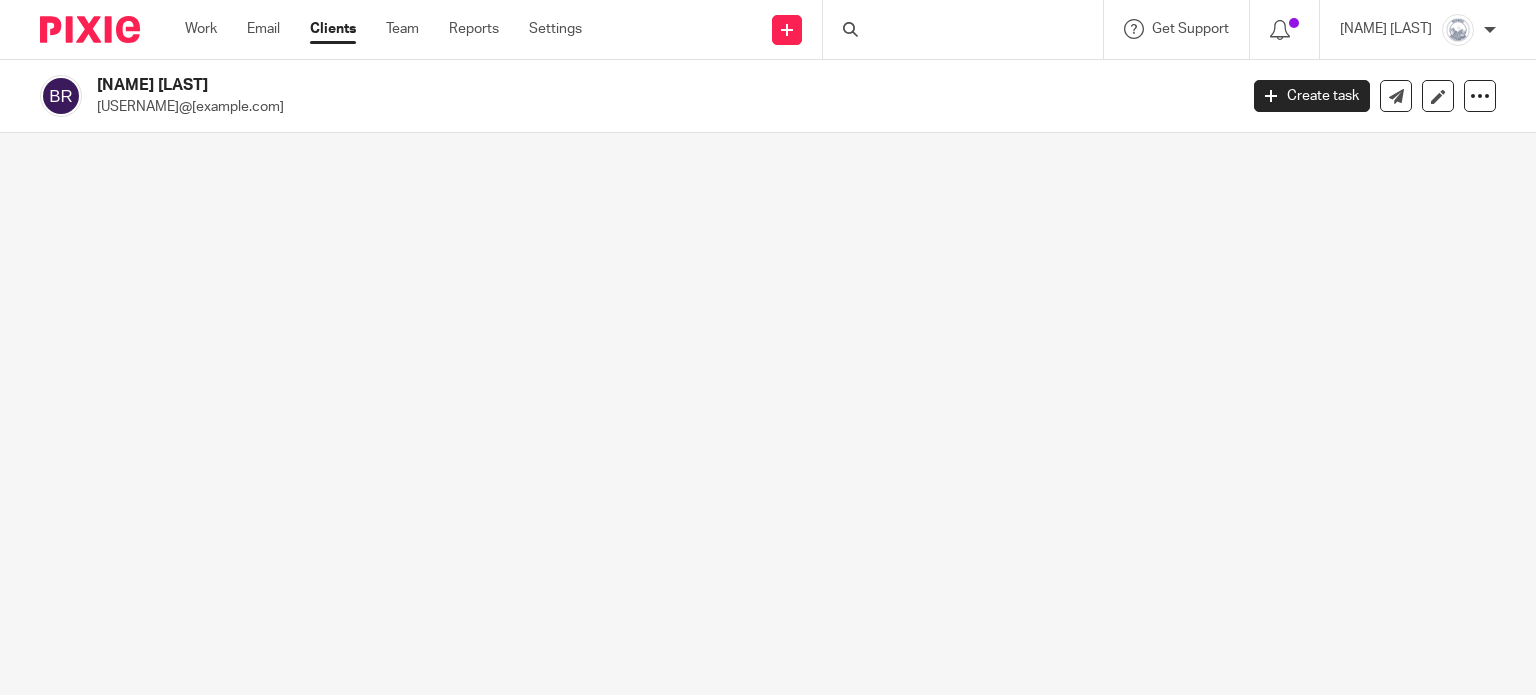 scroll, scrollTop: 0, scrollLeft: 0, axis: both 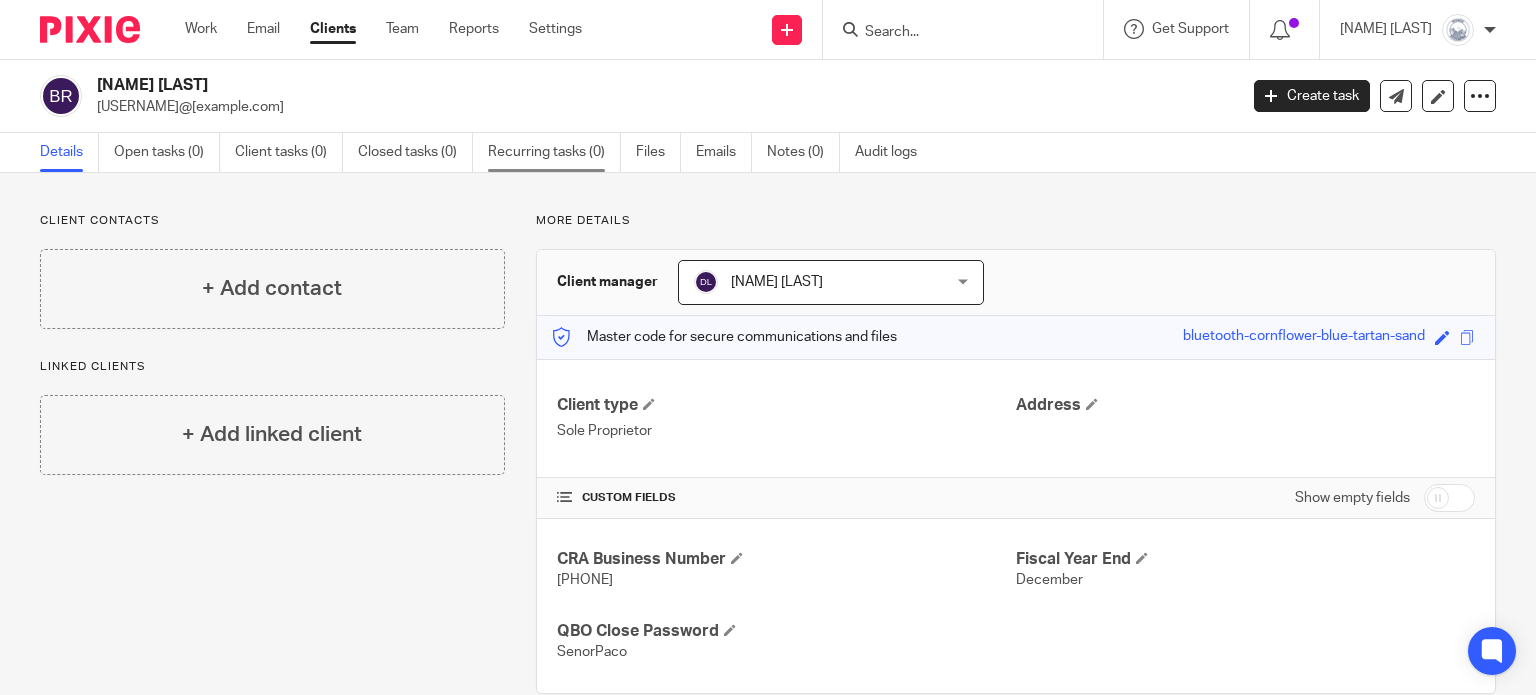 click on "Recurring tasks (0)" at bounding box center [554, 152] 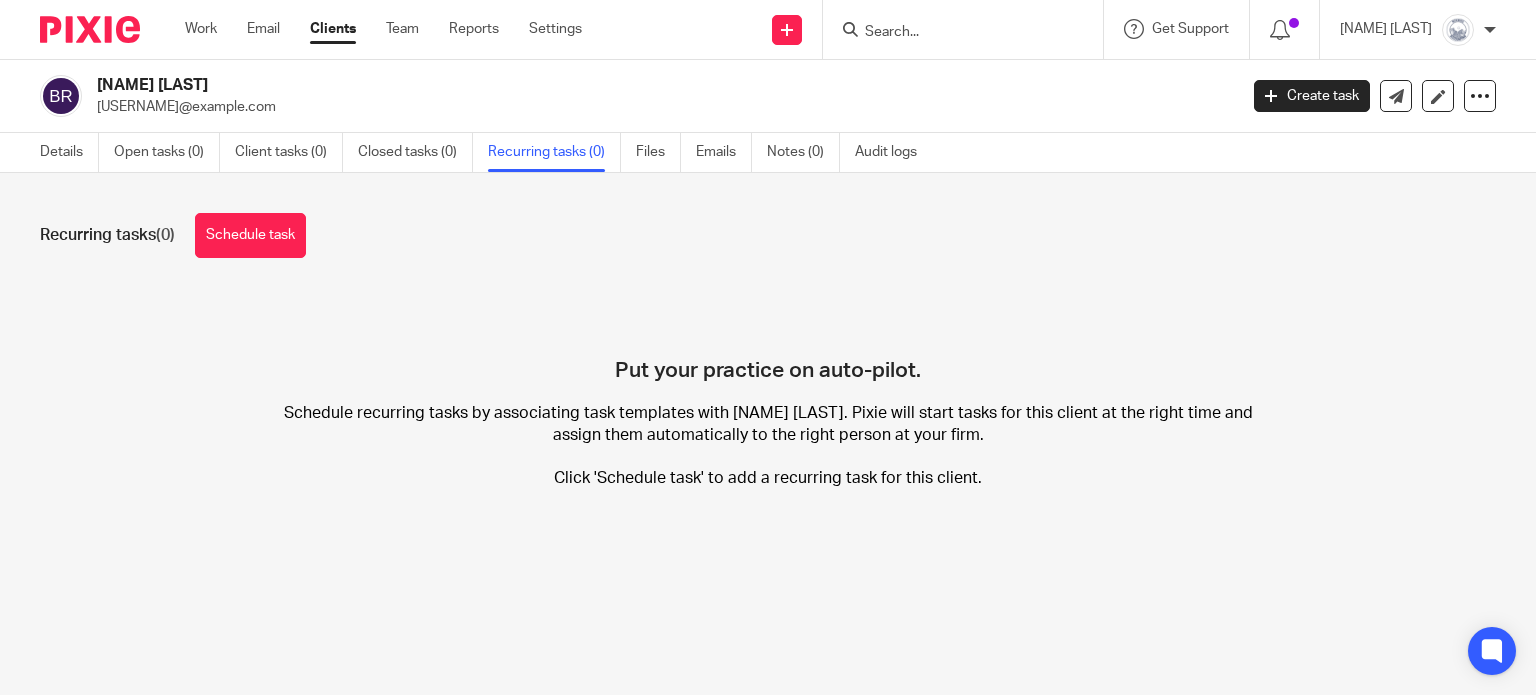 scroll, scrollTop: 0, scrollLeft: 0, axis: both 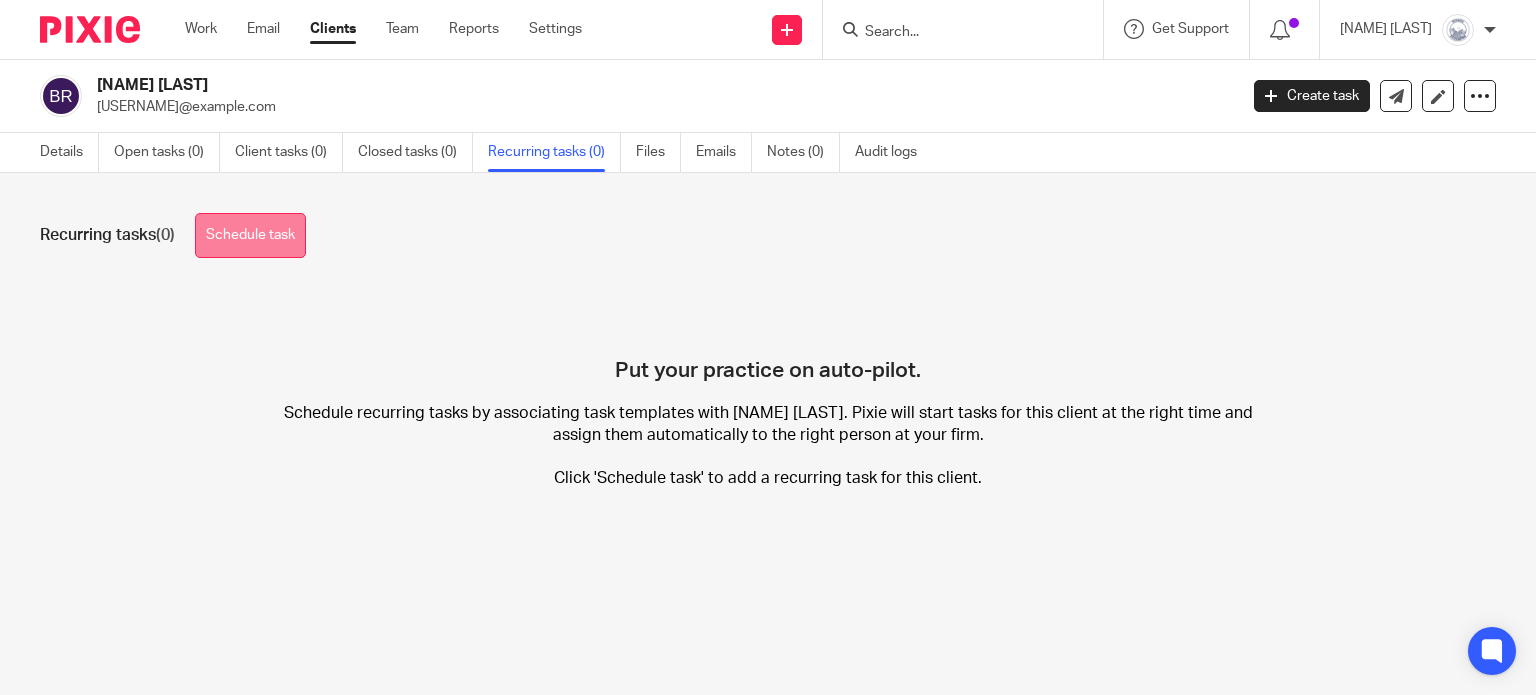 click on "Schedule task" at bounding box center (250, 235) 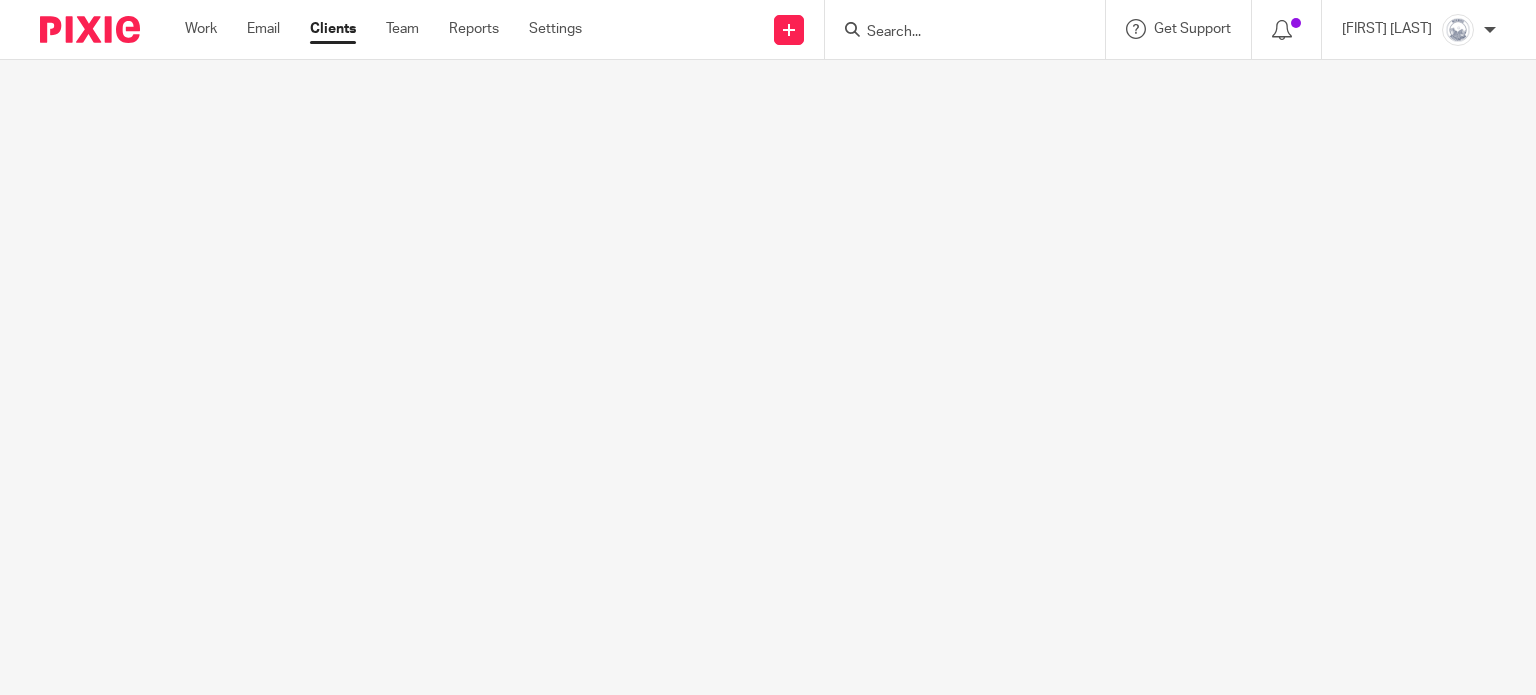 scroll, scrollTop: 0, scrollLeft: 0, axis: both 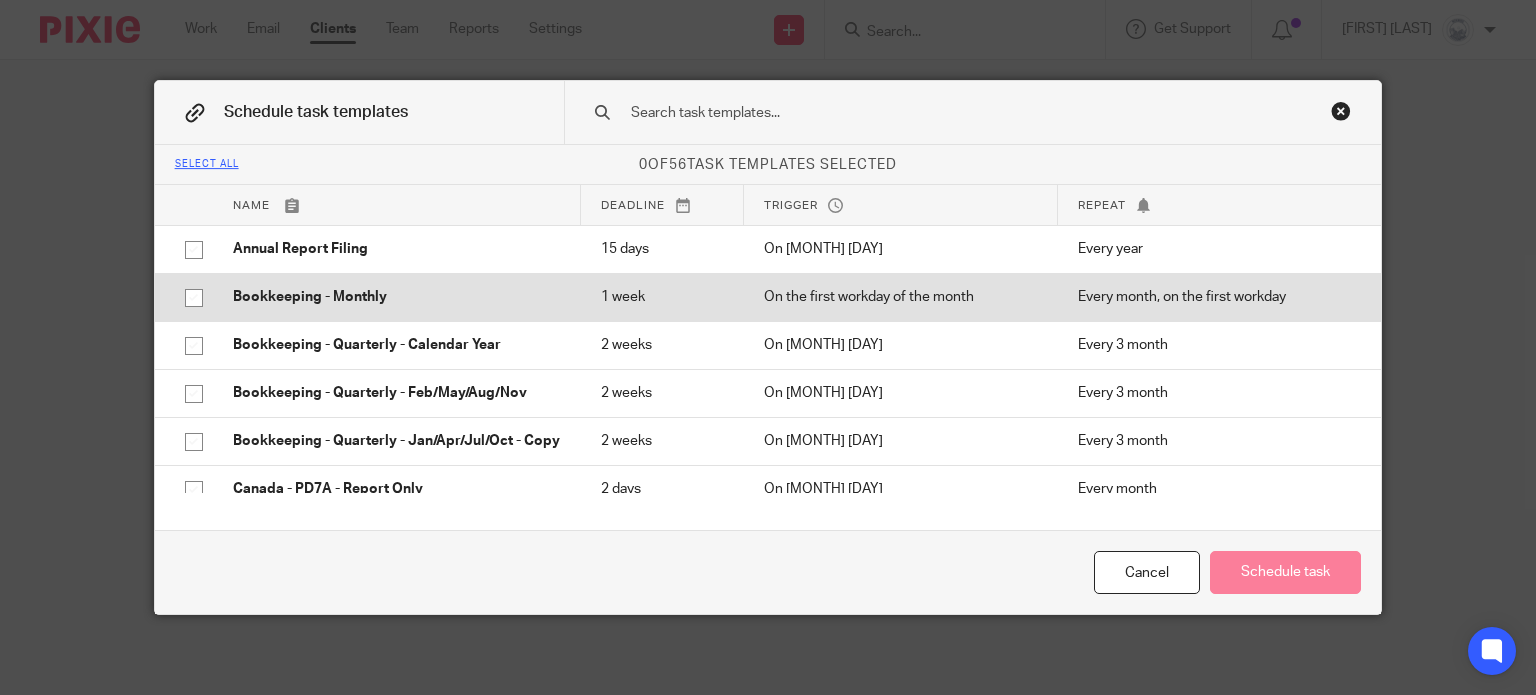 click at bounding box center [194, 298] 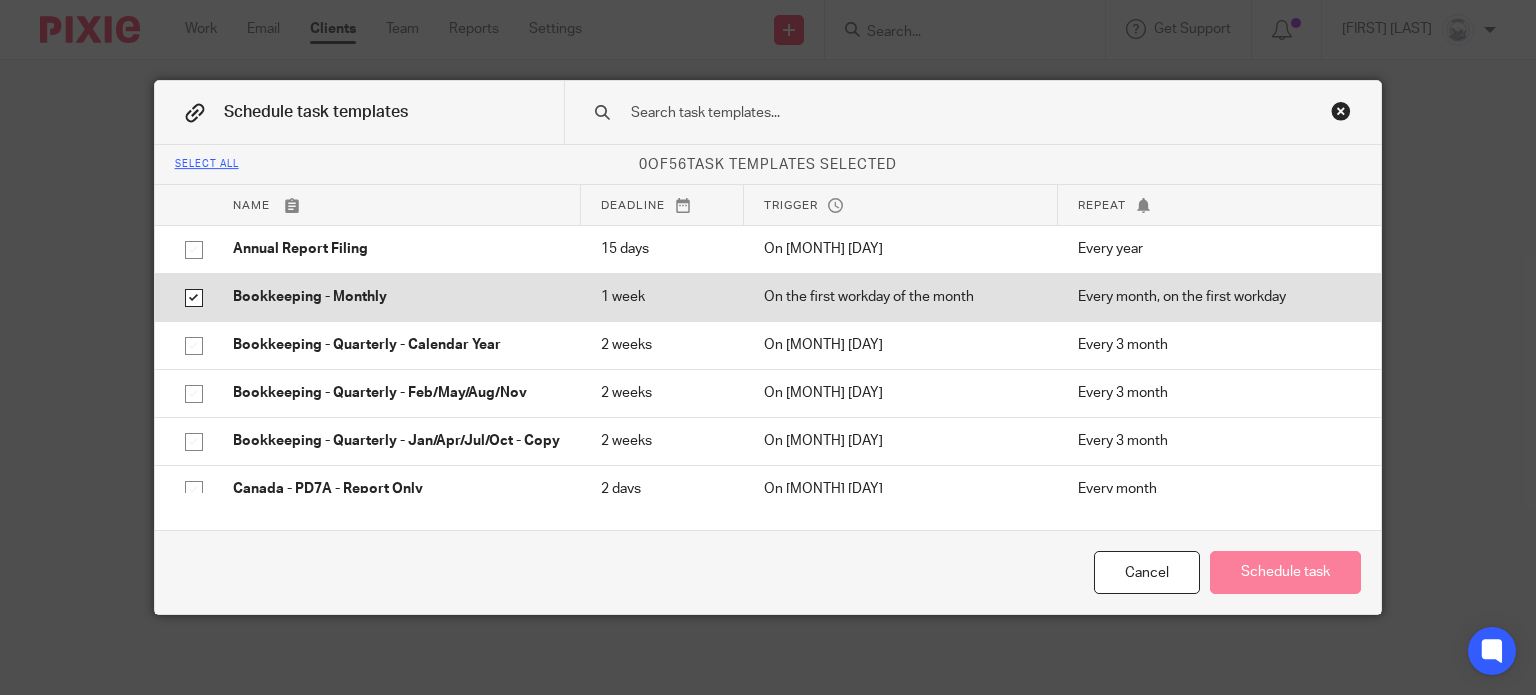 checkbox on "true" 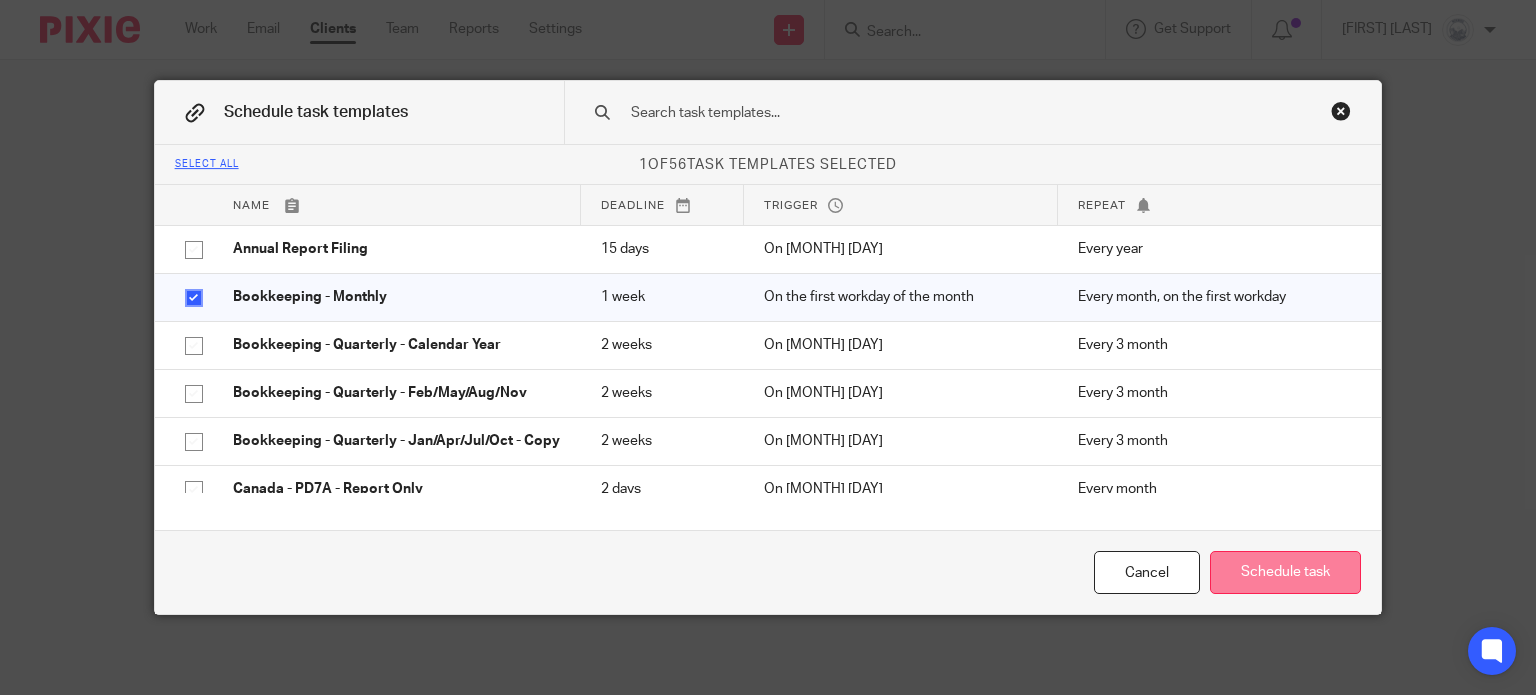 click on "Schedule task" at bounding box center (1285, 572) 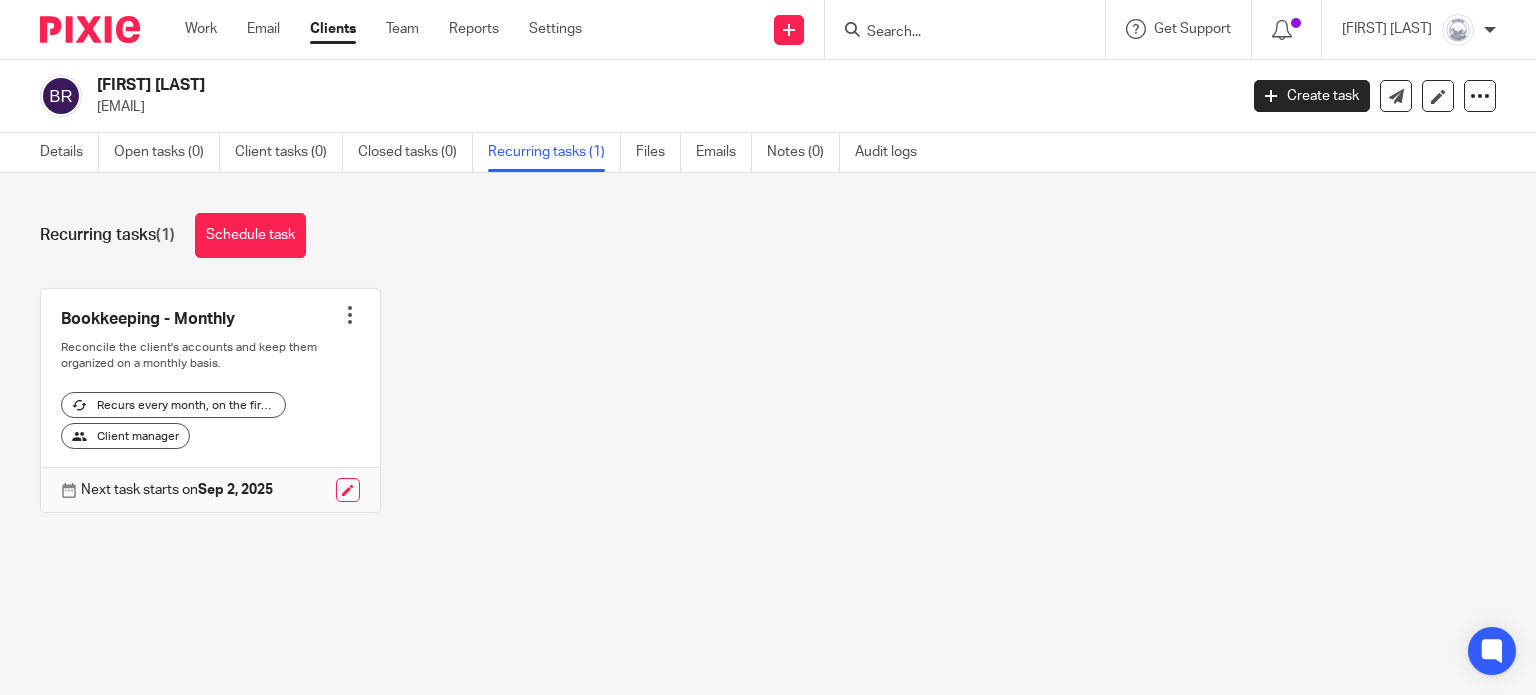 scroll, scrollTop: 0, scrollLeft: 0, axis: both 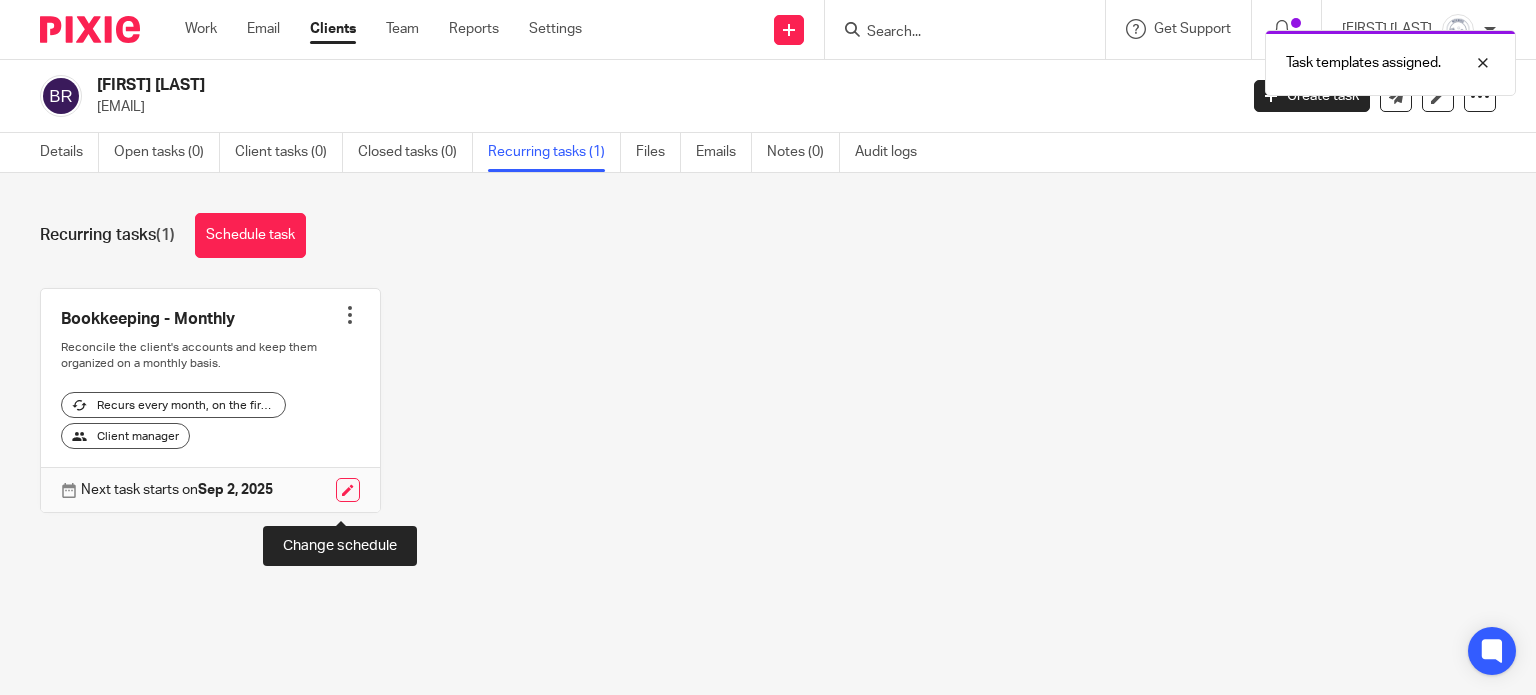 click at bounding box center [348, 490] 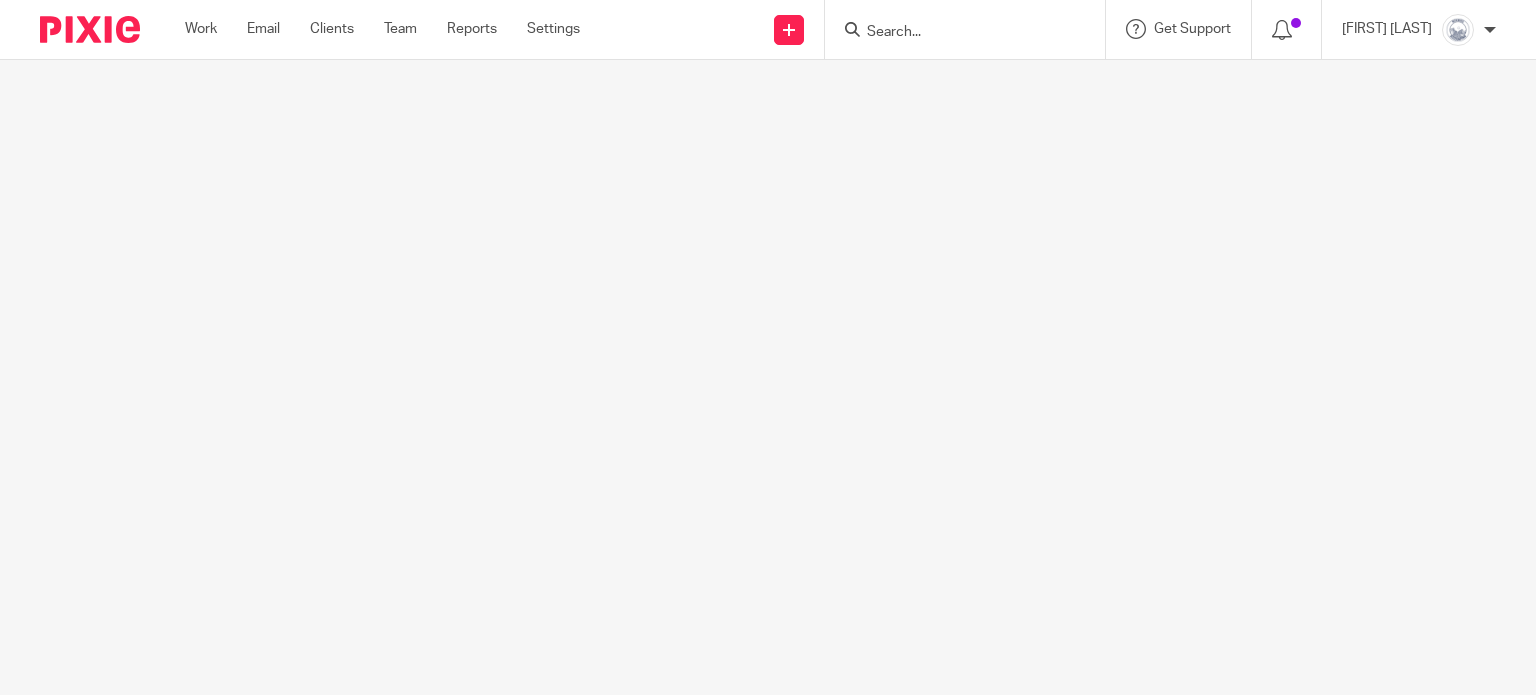 scroll, scrollTop: 0, scrollLeft: 0, axis: both 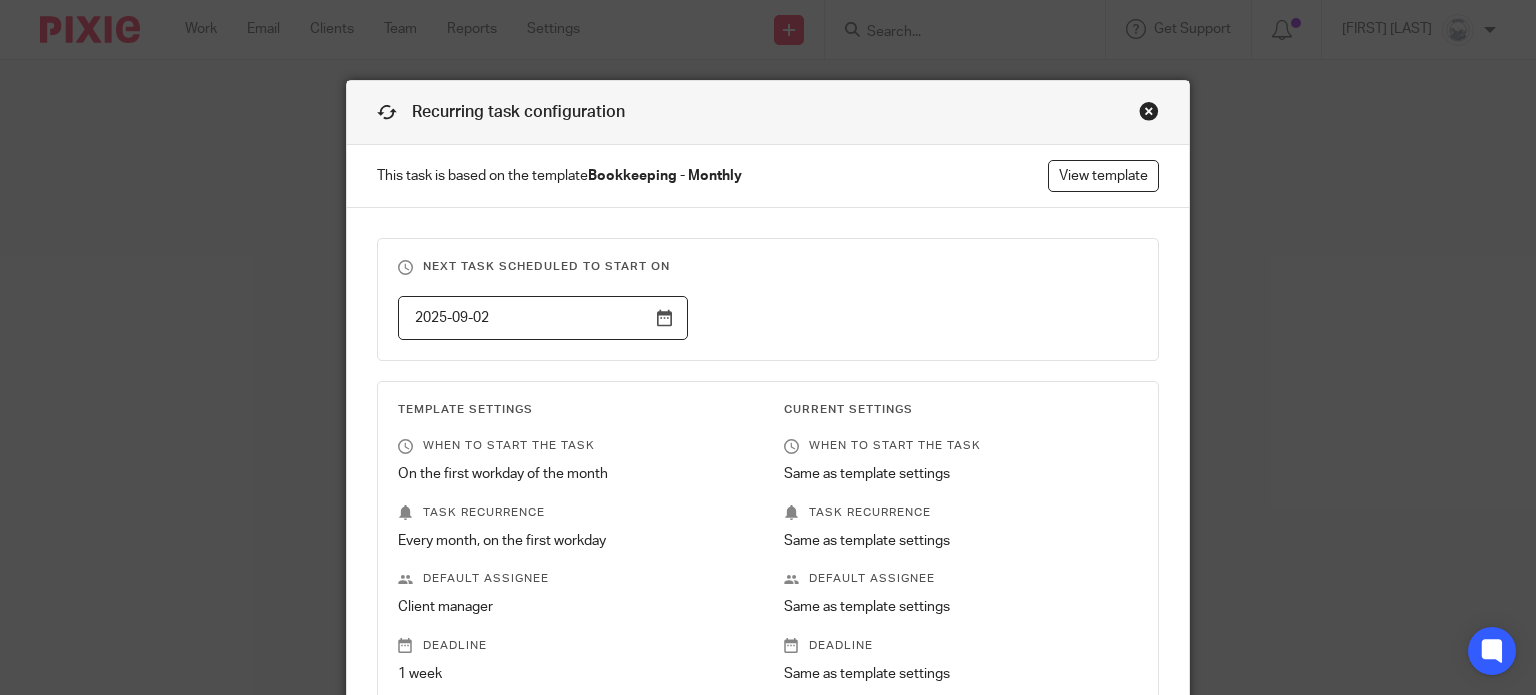 click on "2025-09-02" at bounding box center [543, 318] 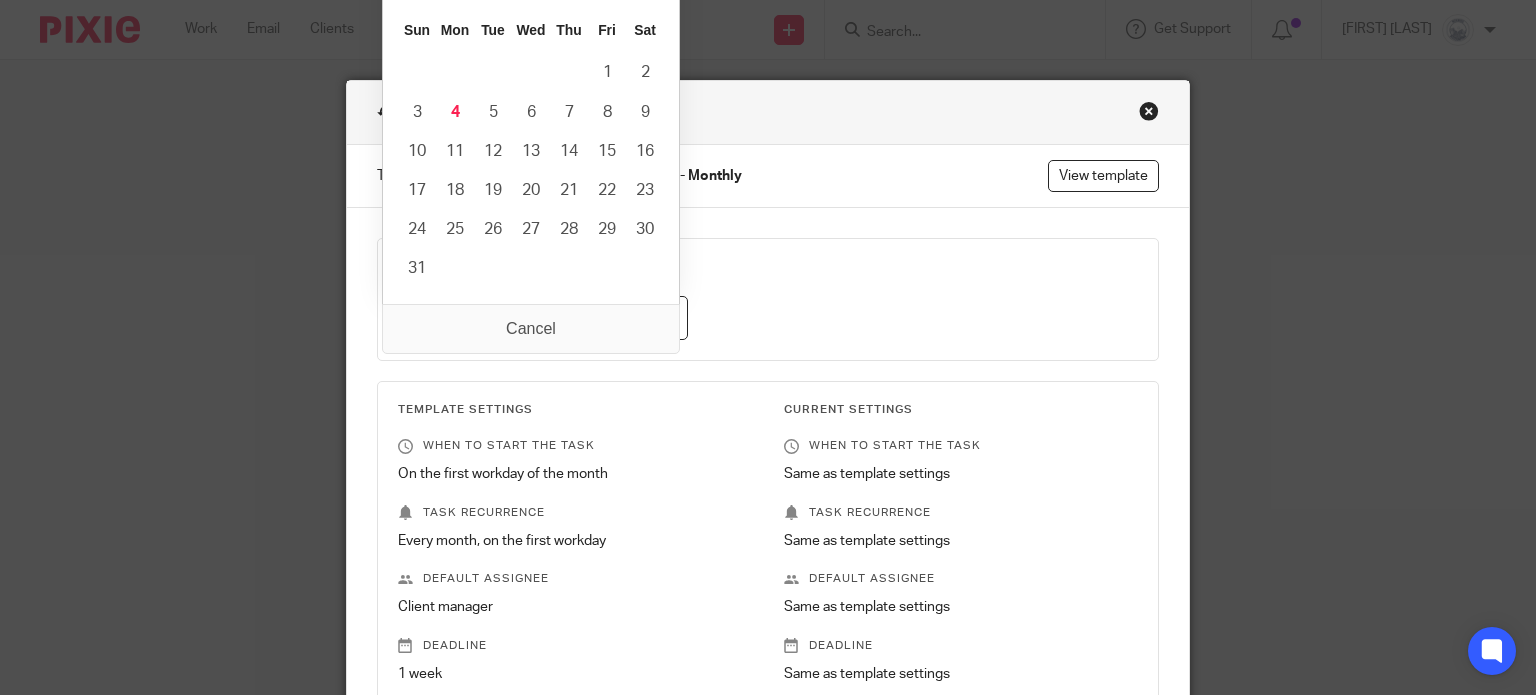 click on "Next task scheduled to start on
2025-09-02" at bounding box center [768, 299] 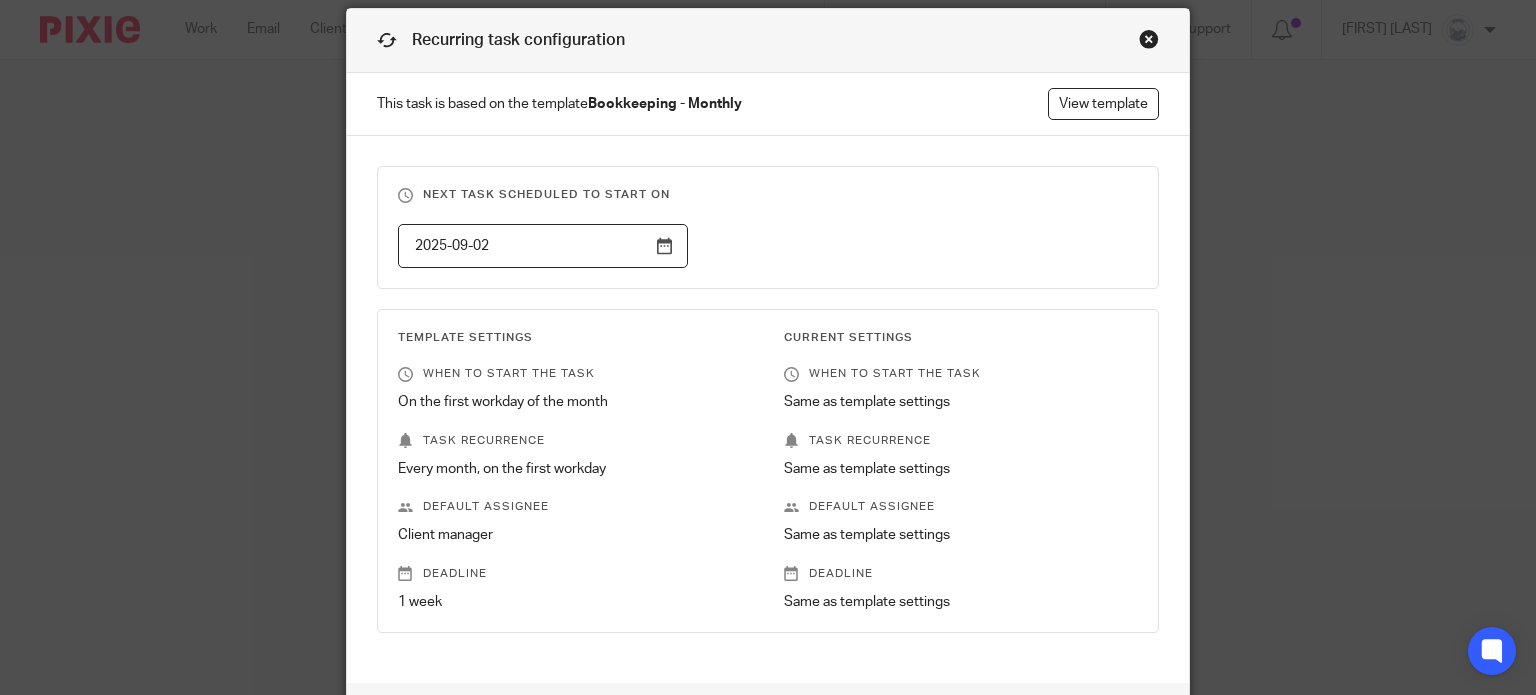 scroll, scrollTop: 74, scrollLeft: 0, axis: vertical 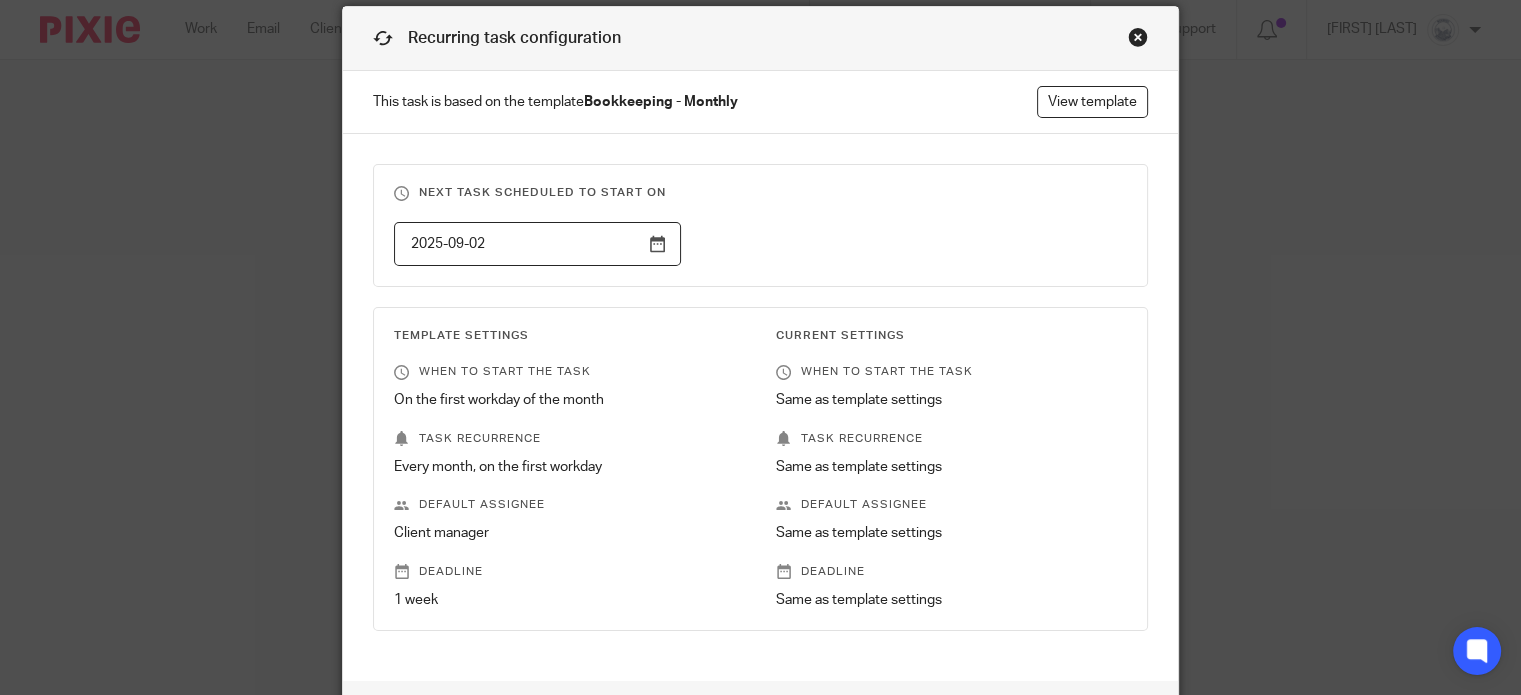 click on "2025-09-02" at bounding box center (537, 244) 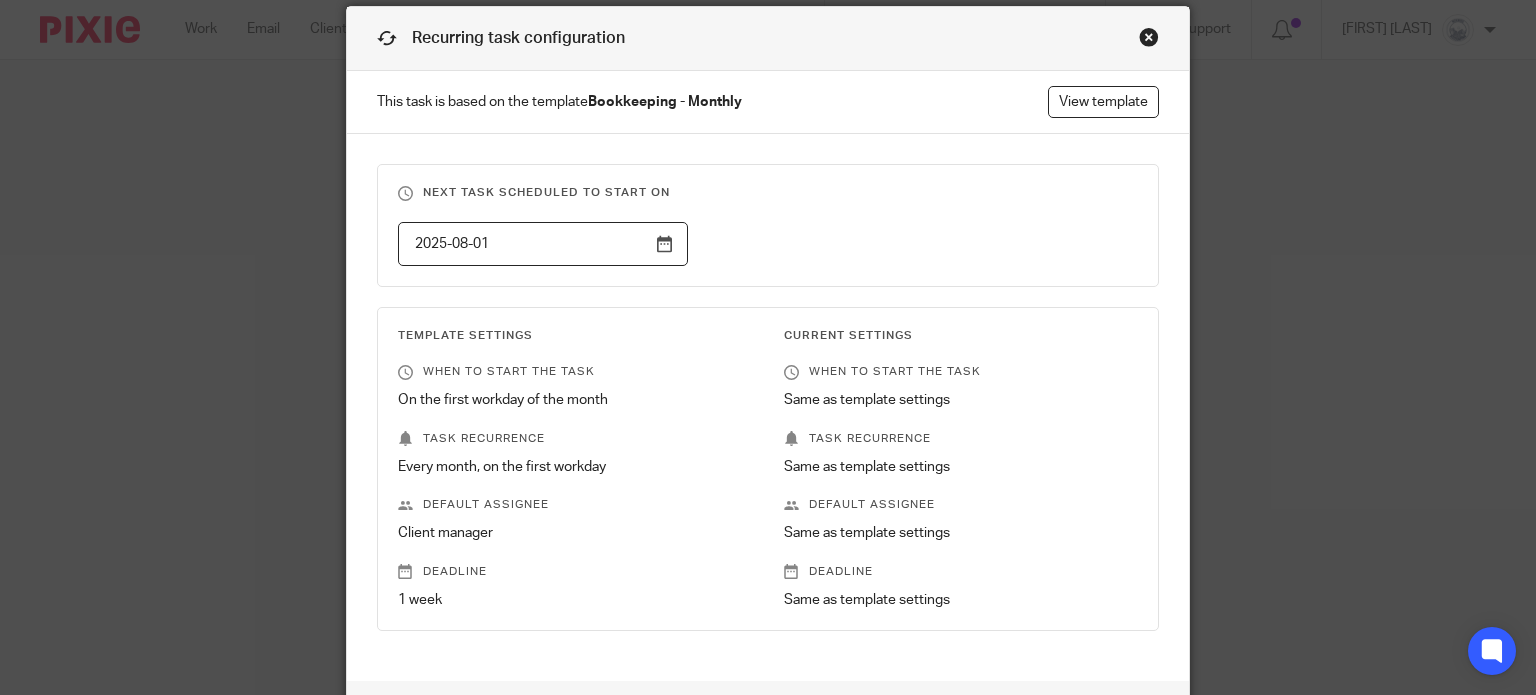 click on "2025-08-01" at bounding box center (543, 244) 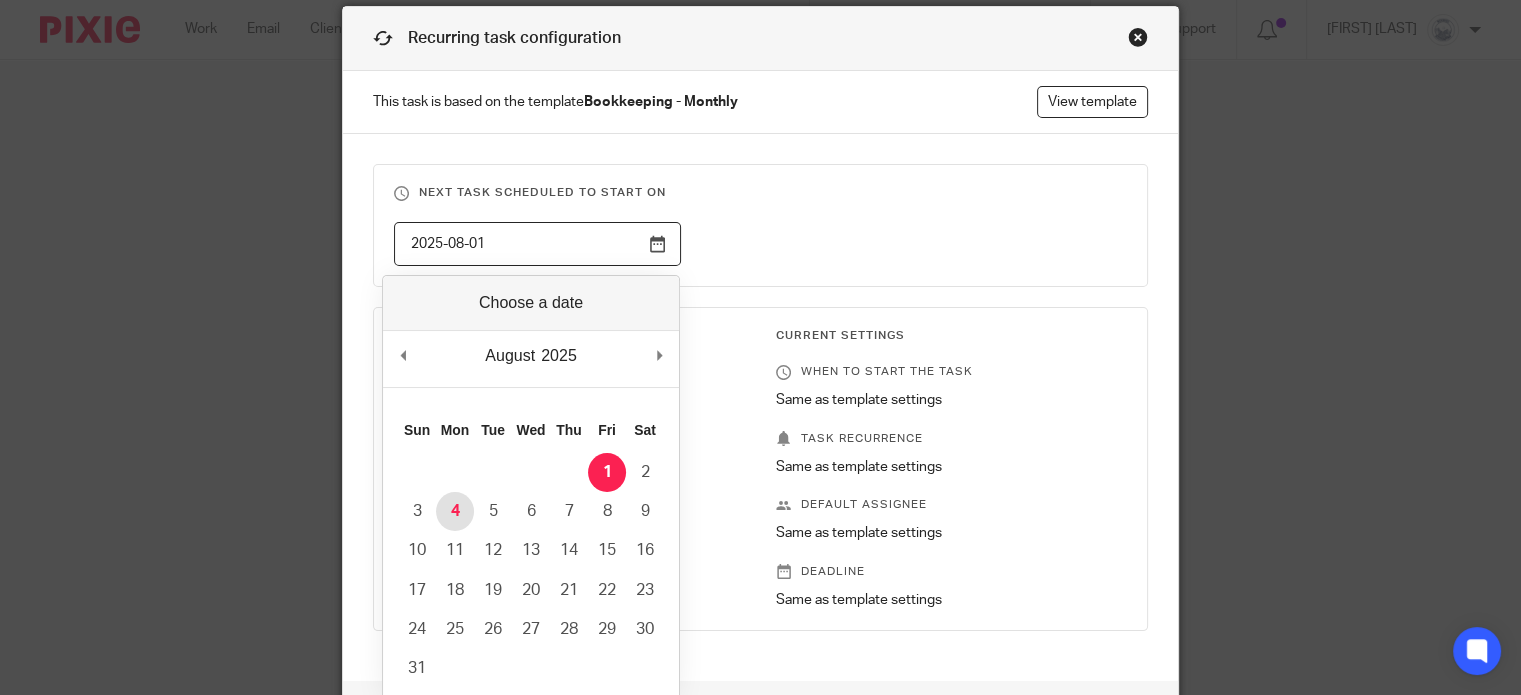 type on "2025-08-04" 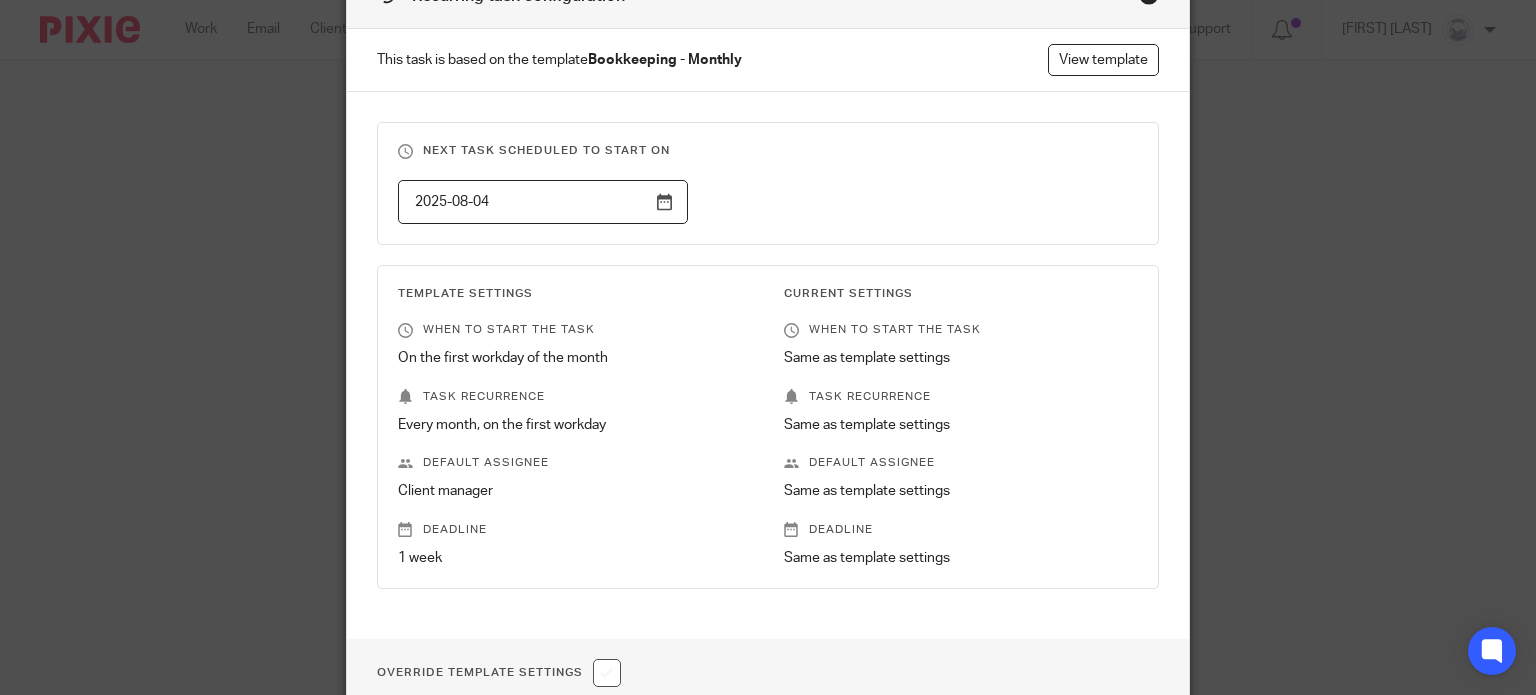 scroll, scrollTop: 292, scrollLeft: 0, axis: vertical 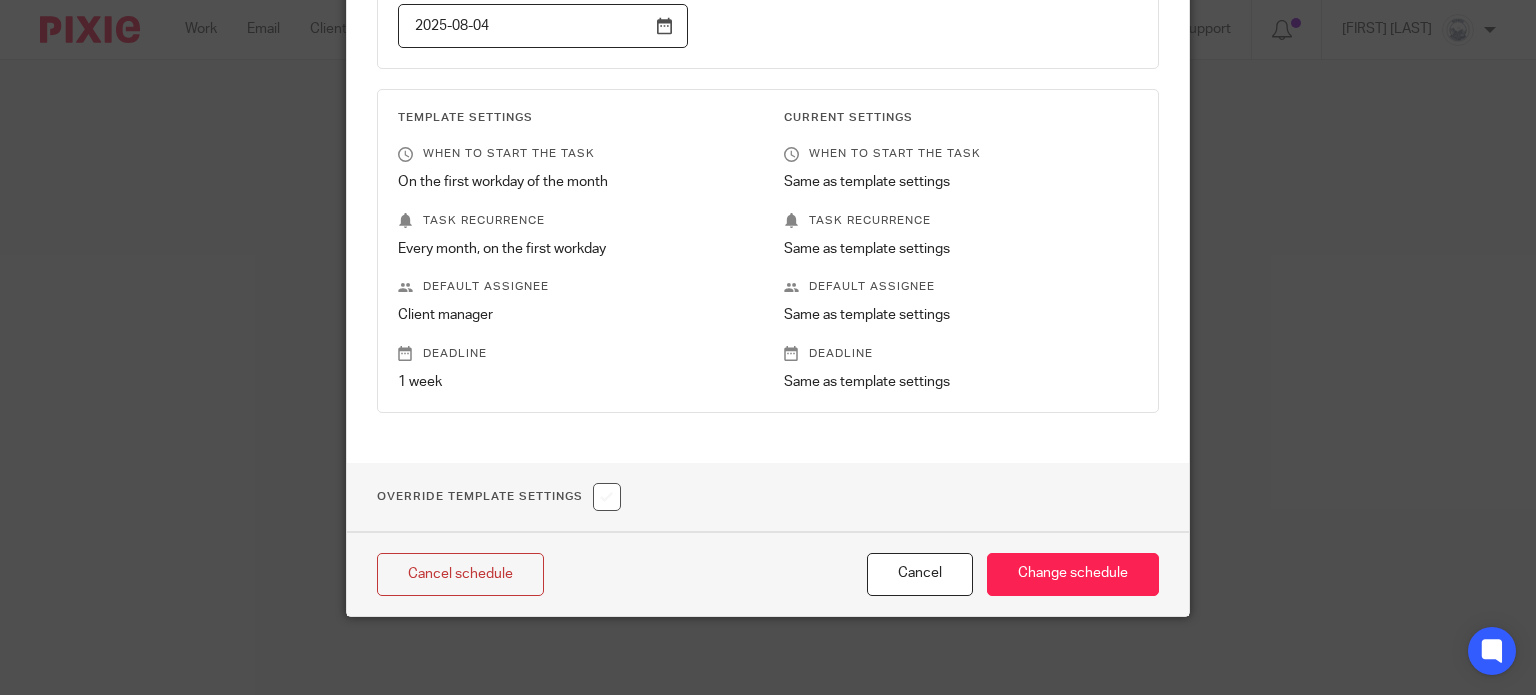 click at bounding box center (607, 497) 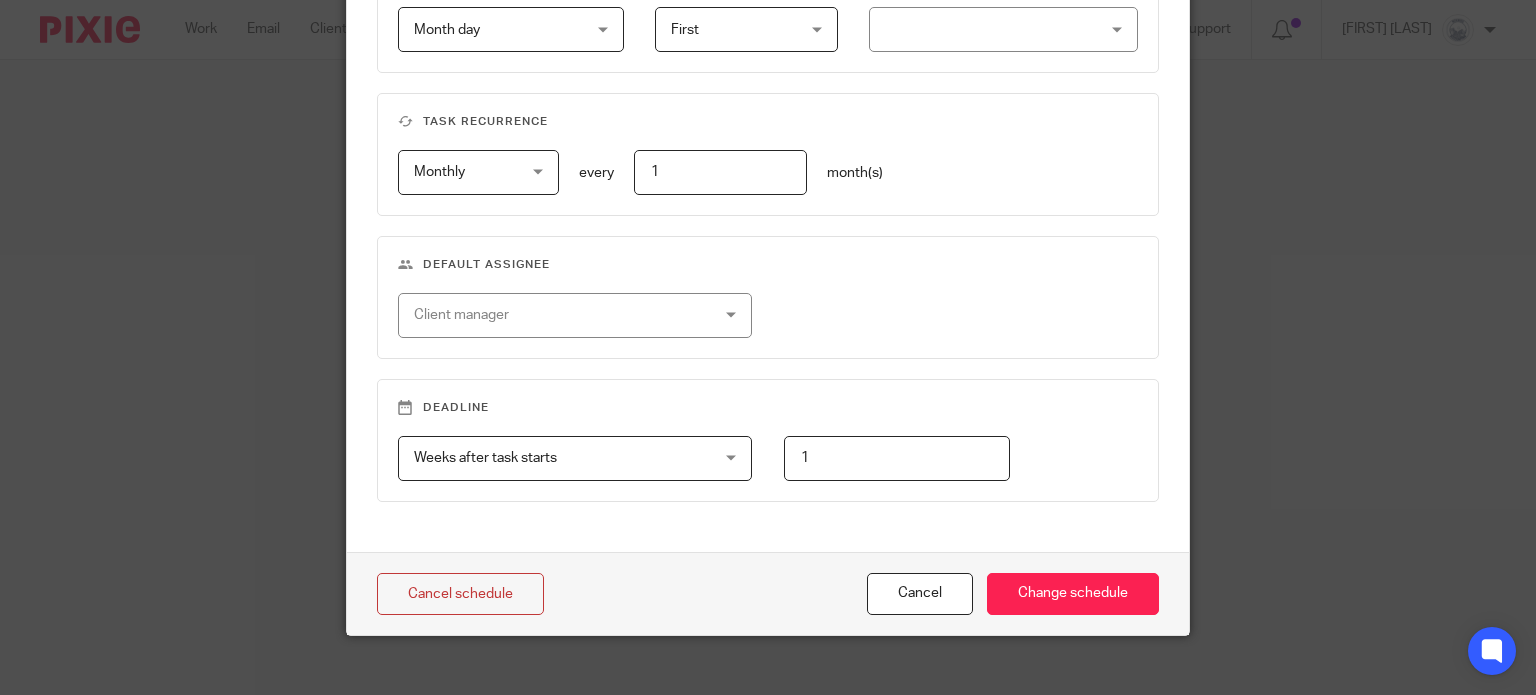 scroll, scrollTop: 921, scrollLeft: 0, axis: vertical 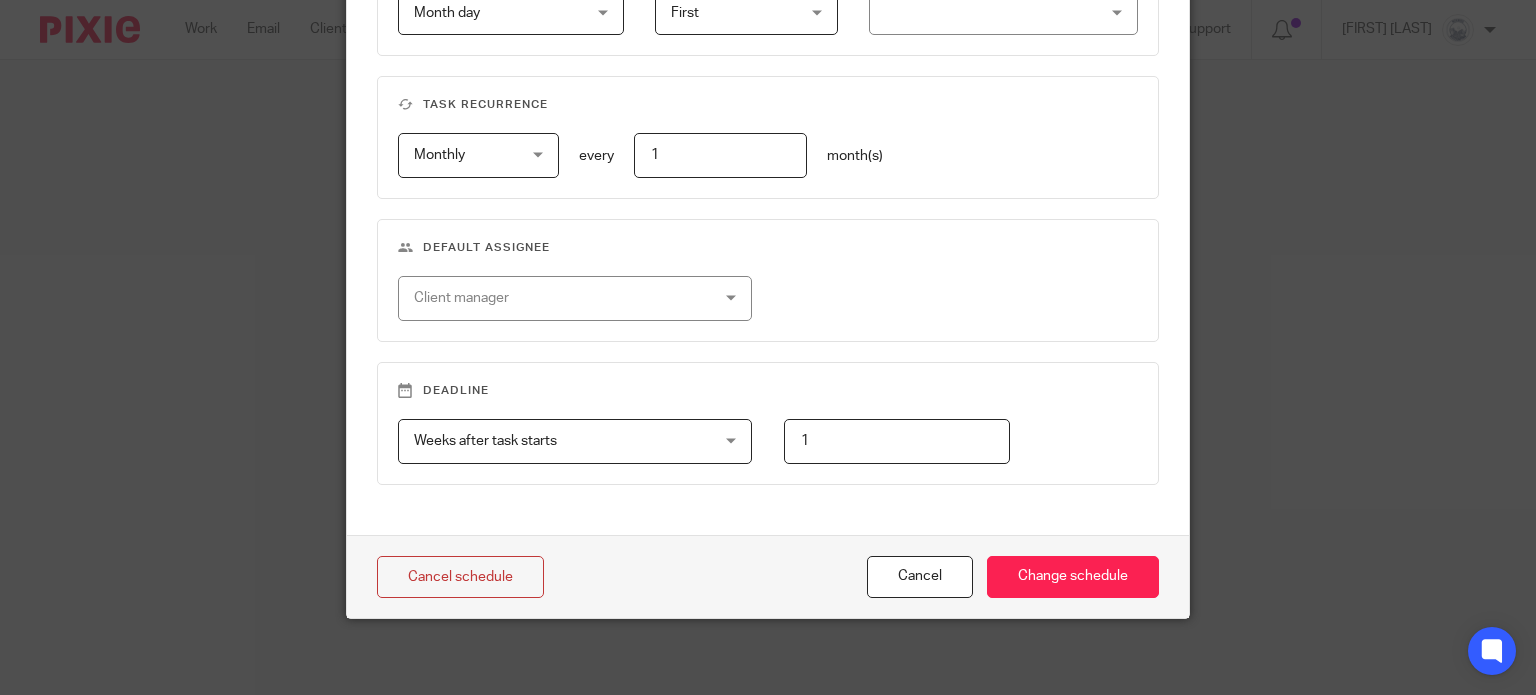 click on "Change schedule" at bounding box center [1073, 577] 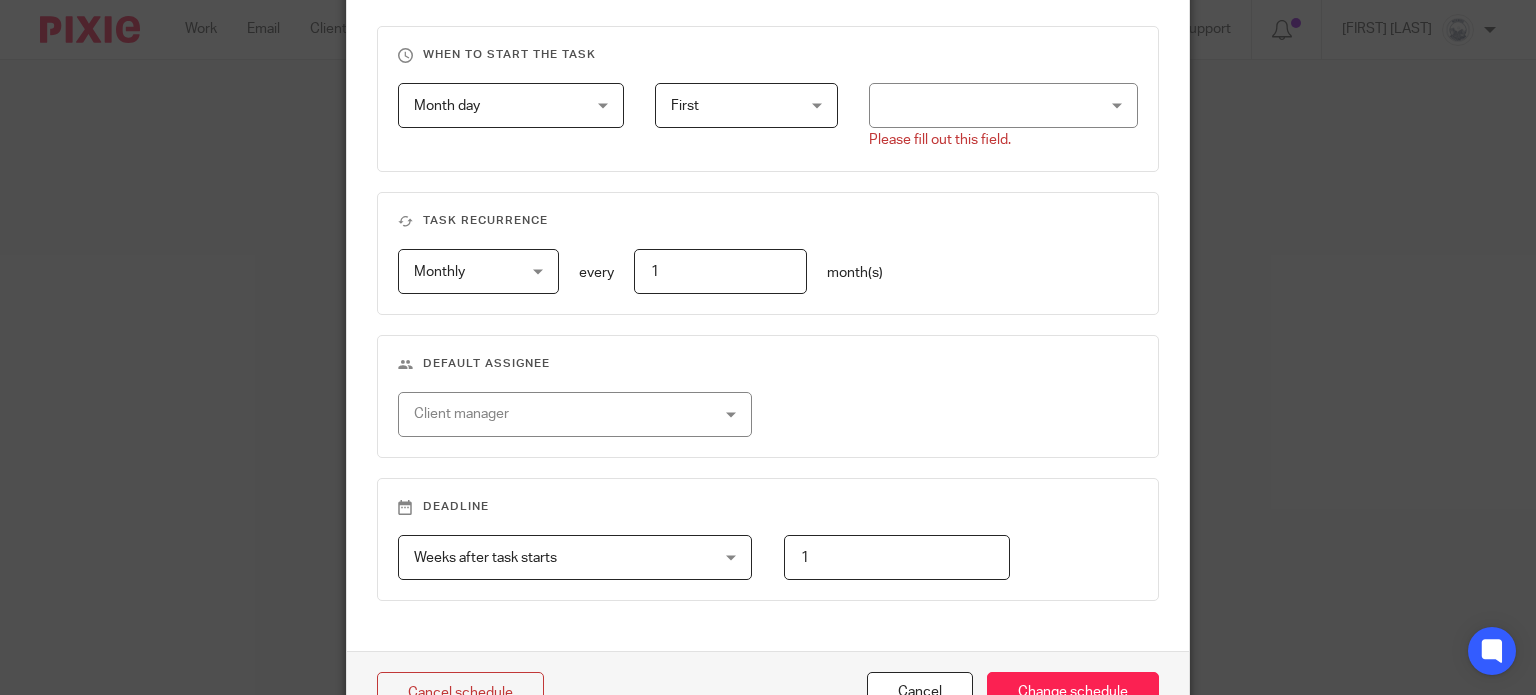 scroll, scrollTop: 944, scrollLeft: 0, axis: vertical 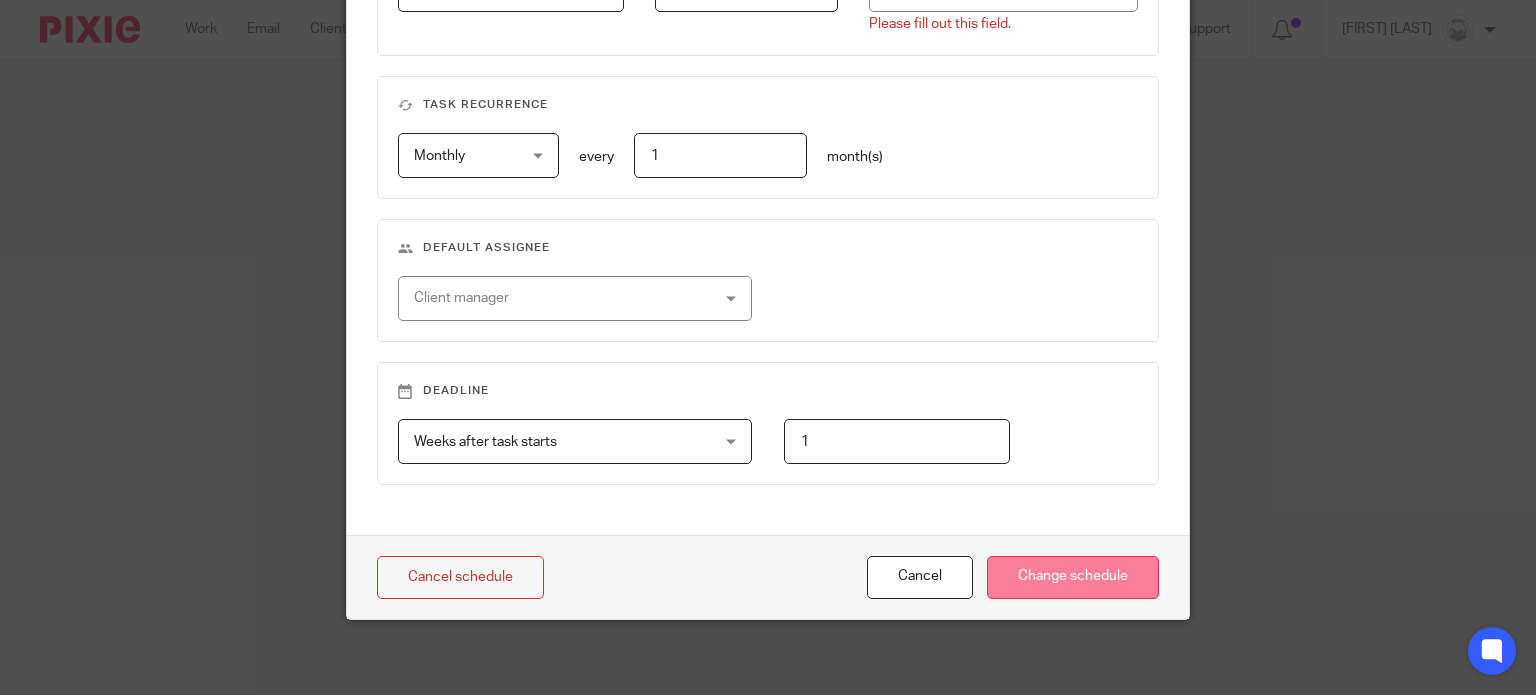 click on "Change schedule" at bounding box center [1073, 577] 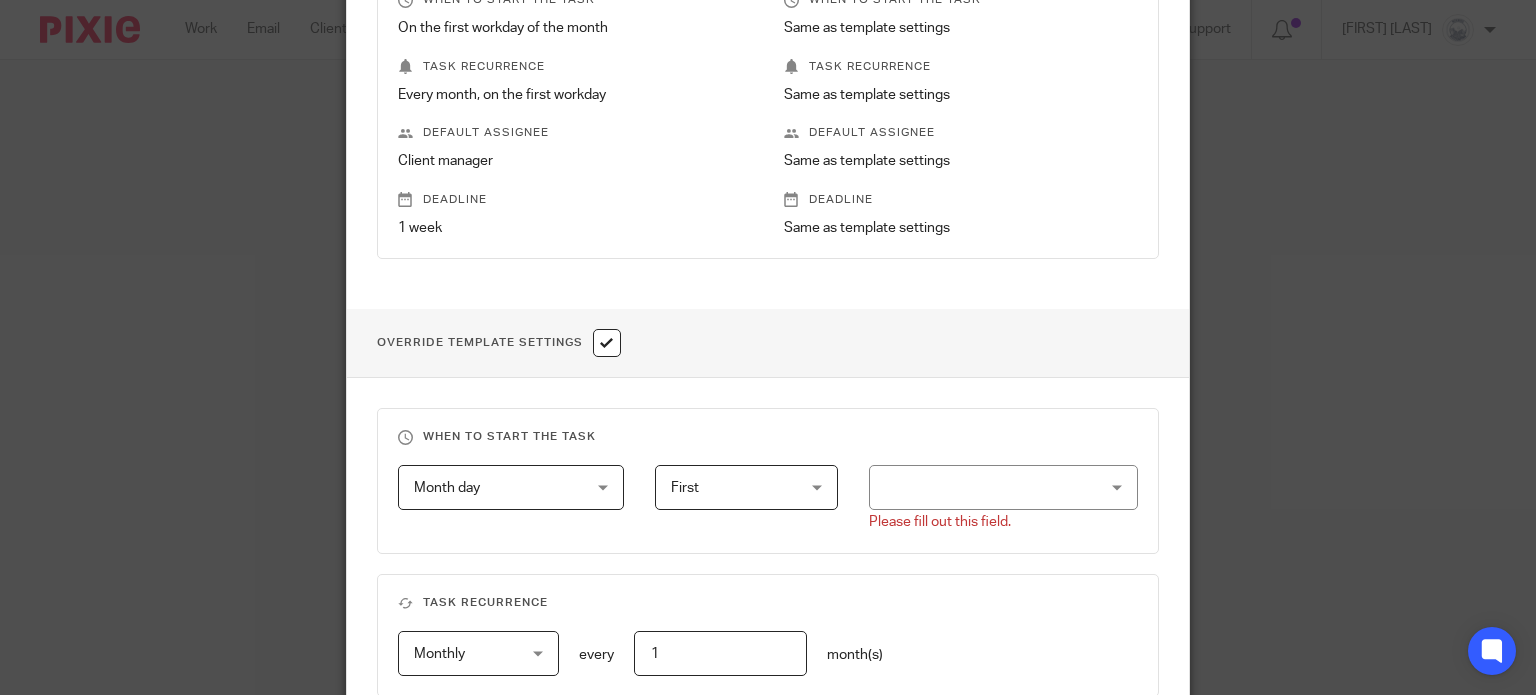 scroll, scrollTop: 445, scrollLeft: 0, axis: vertical 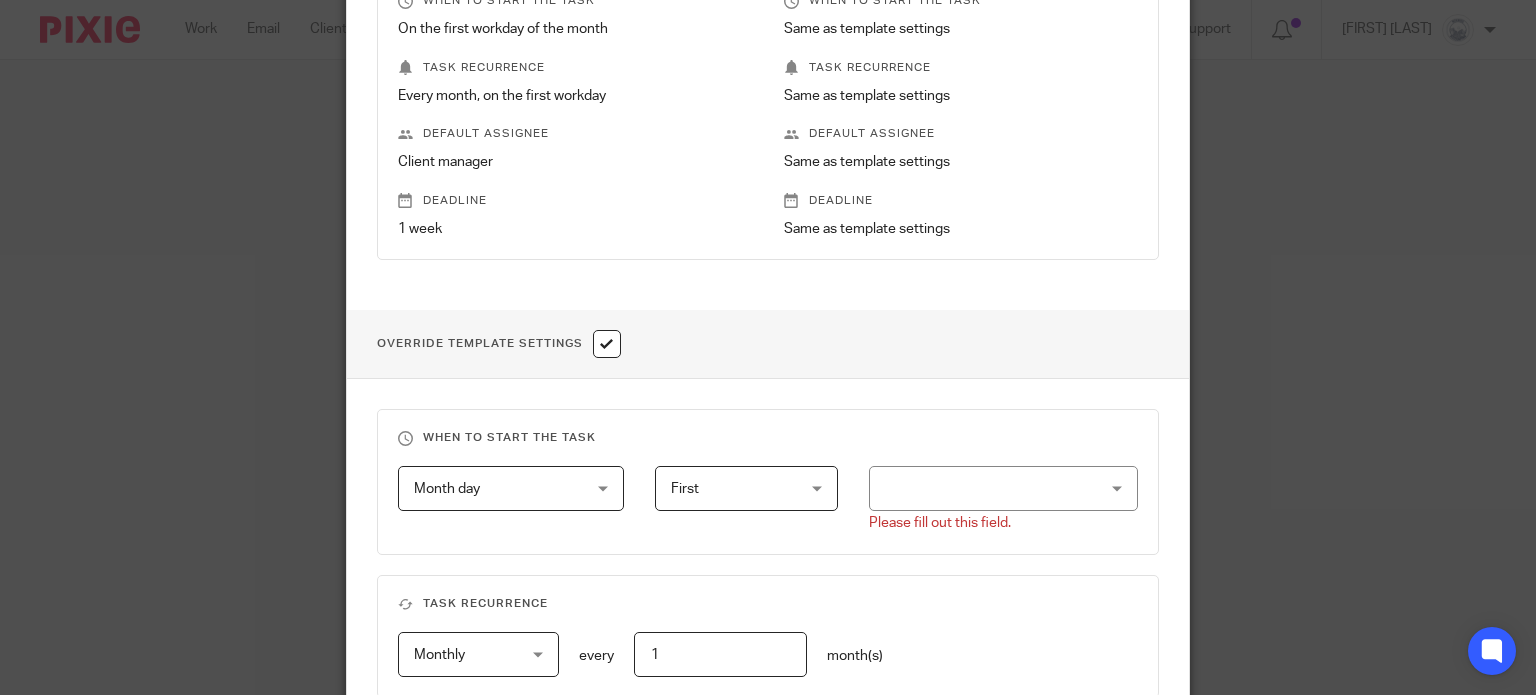 click at bounding box center (1003, 488) 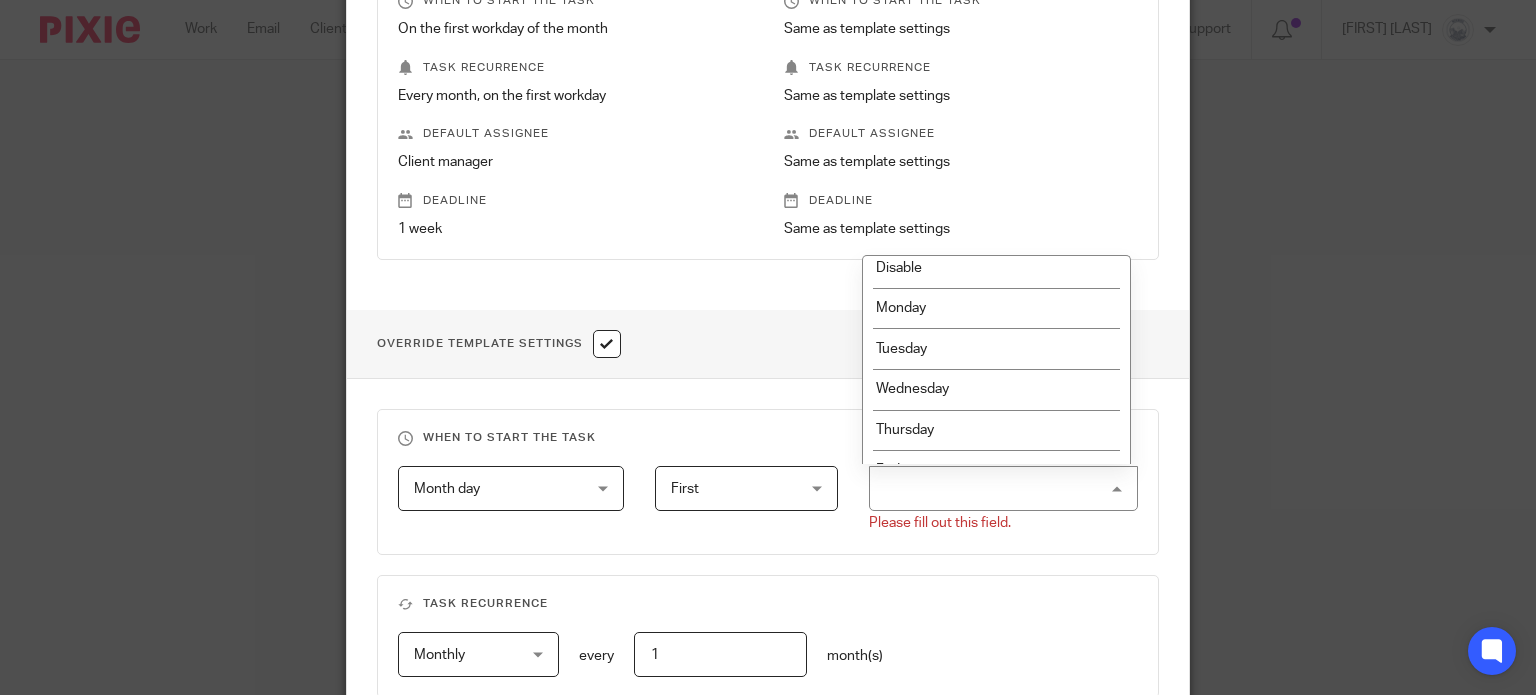 scroll, scrollTop: 0, scrollLeft: 0, axis: both 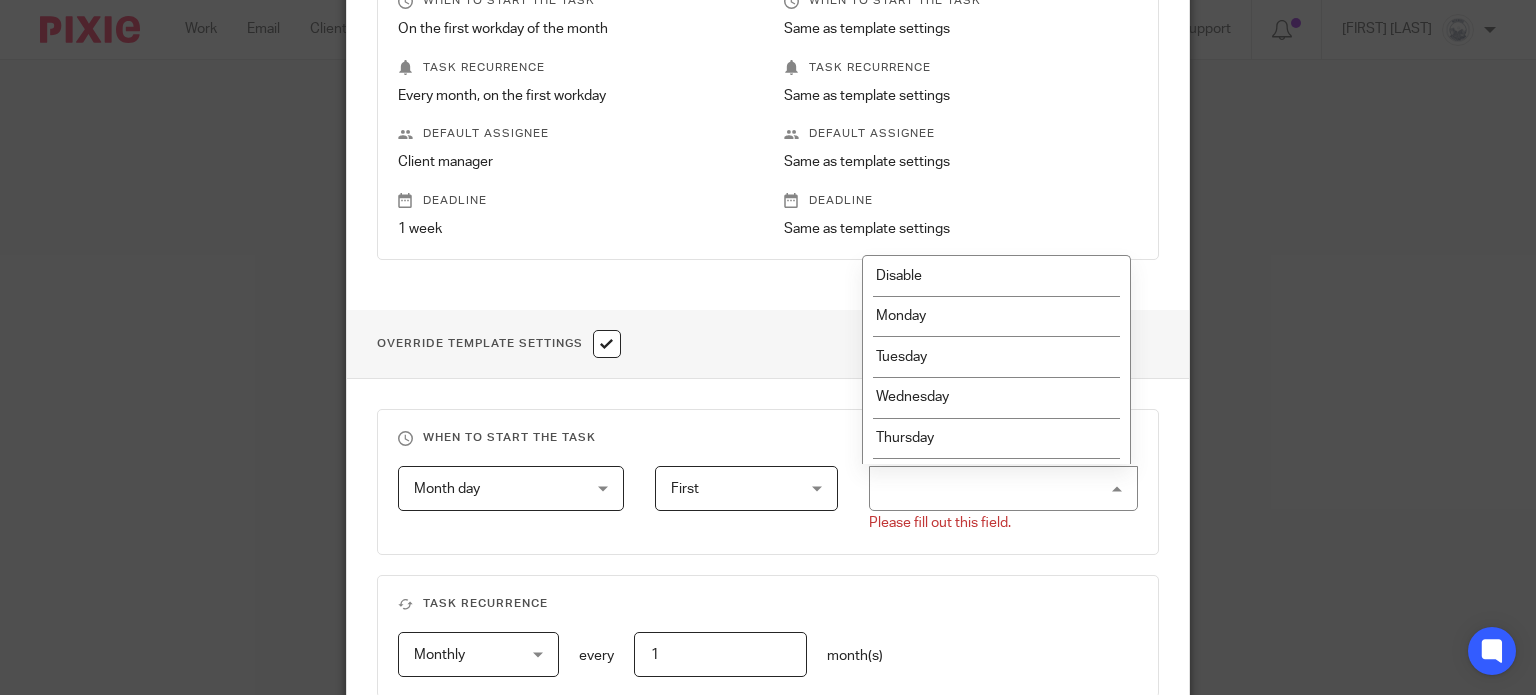 click on "Disable" at bounding box center (996, 276) 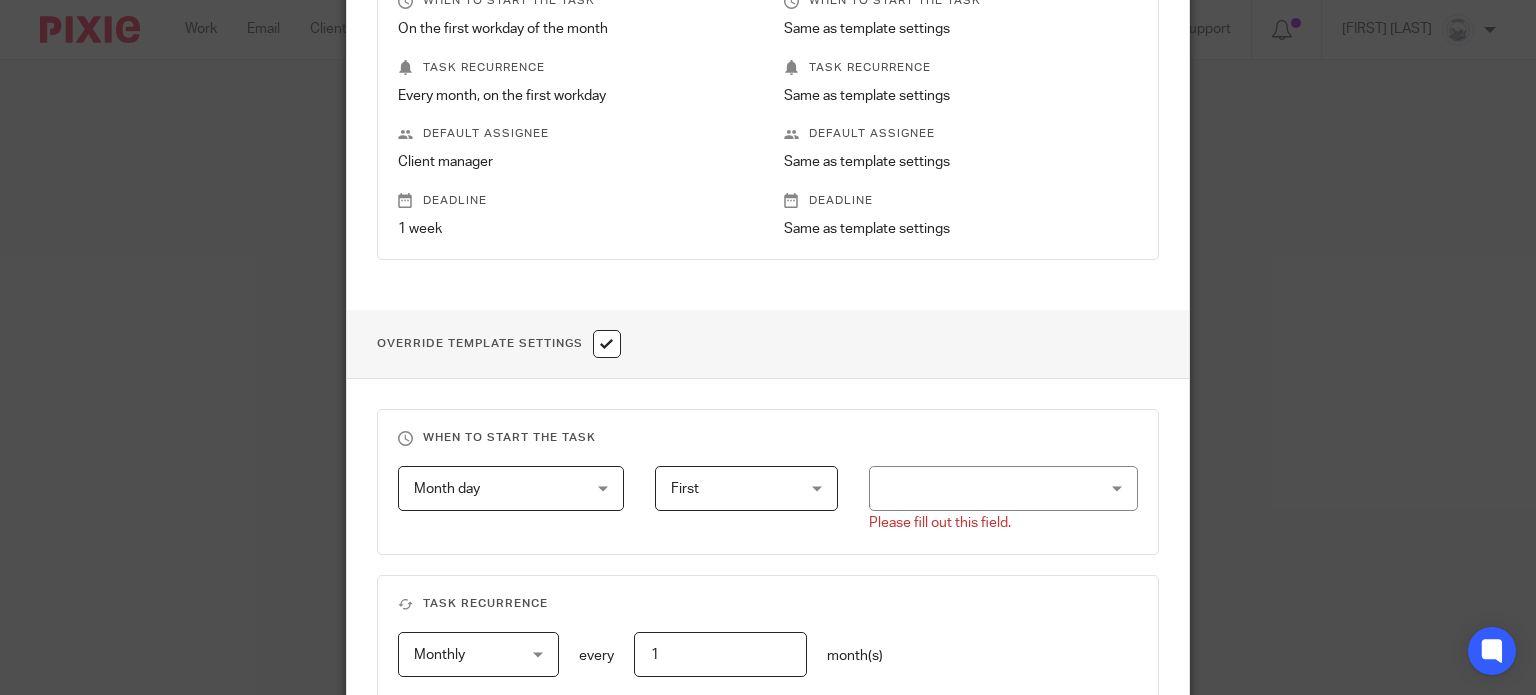 click at bounding box center (1003, 488) 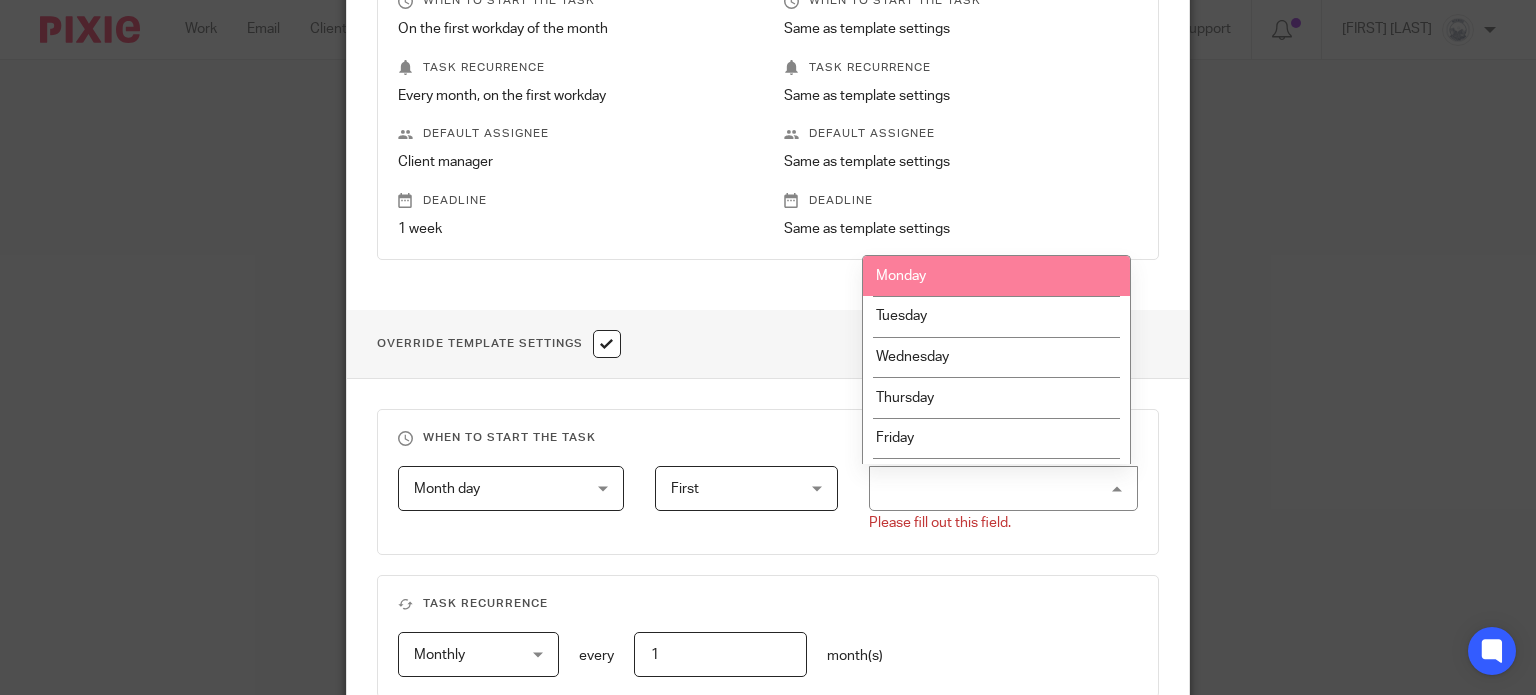 click on "Monday" at bounding box center [901, 276] 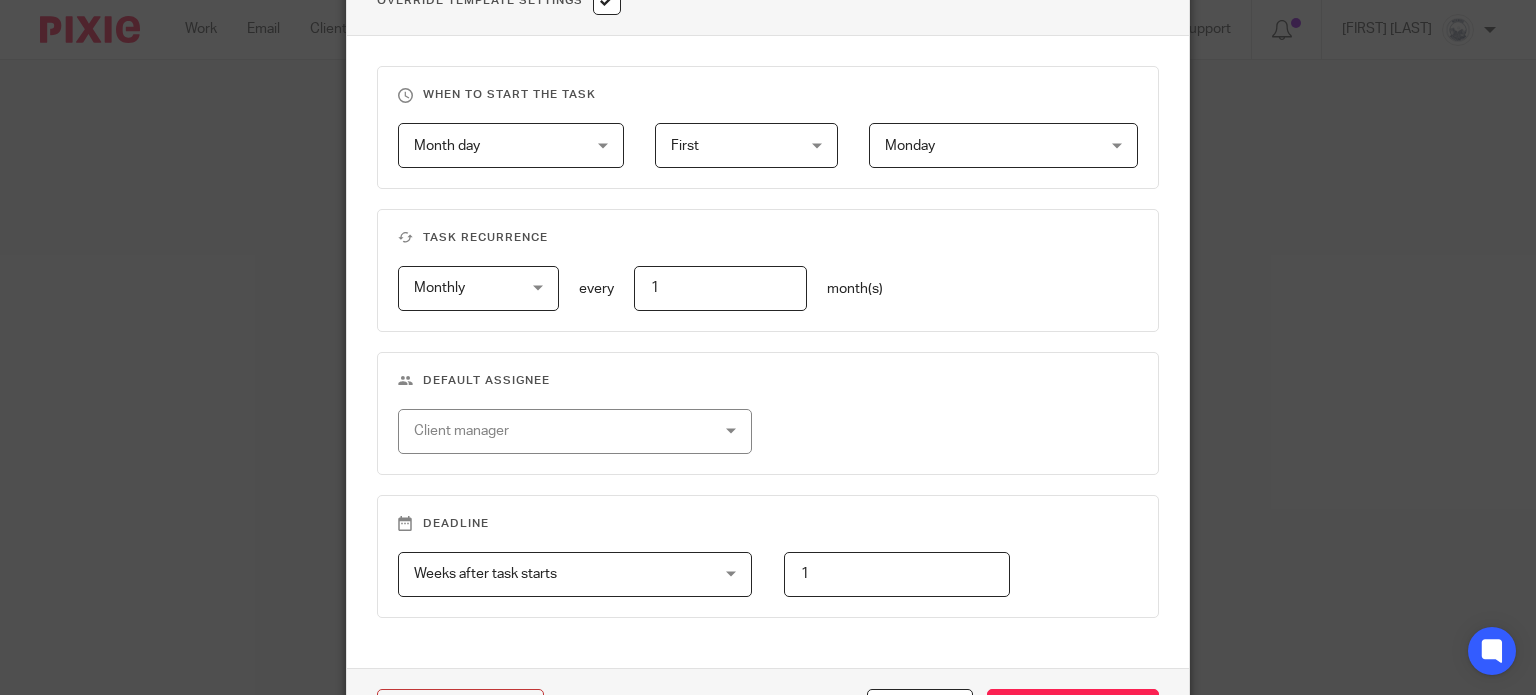 scroll, scrollTop: 921, scrollLeft: 0, axis: vertical 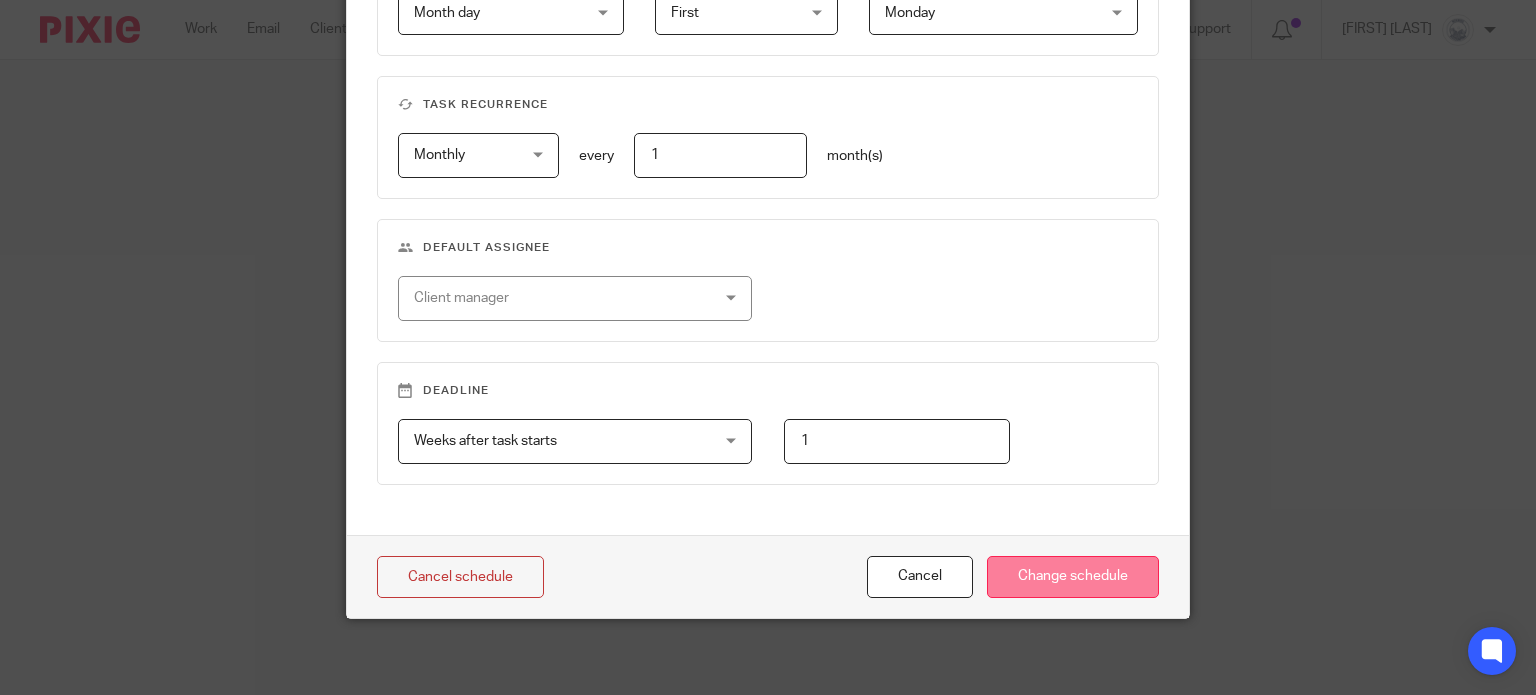 click on "Change schedule" at bounding box center (1073, 577) 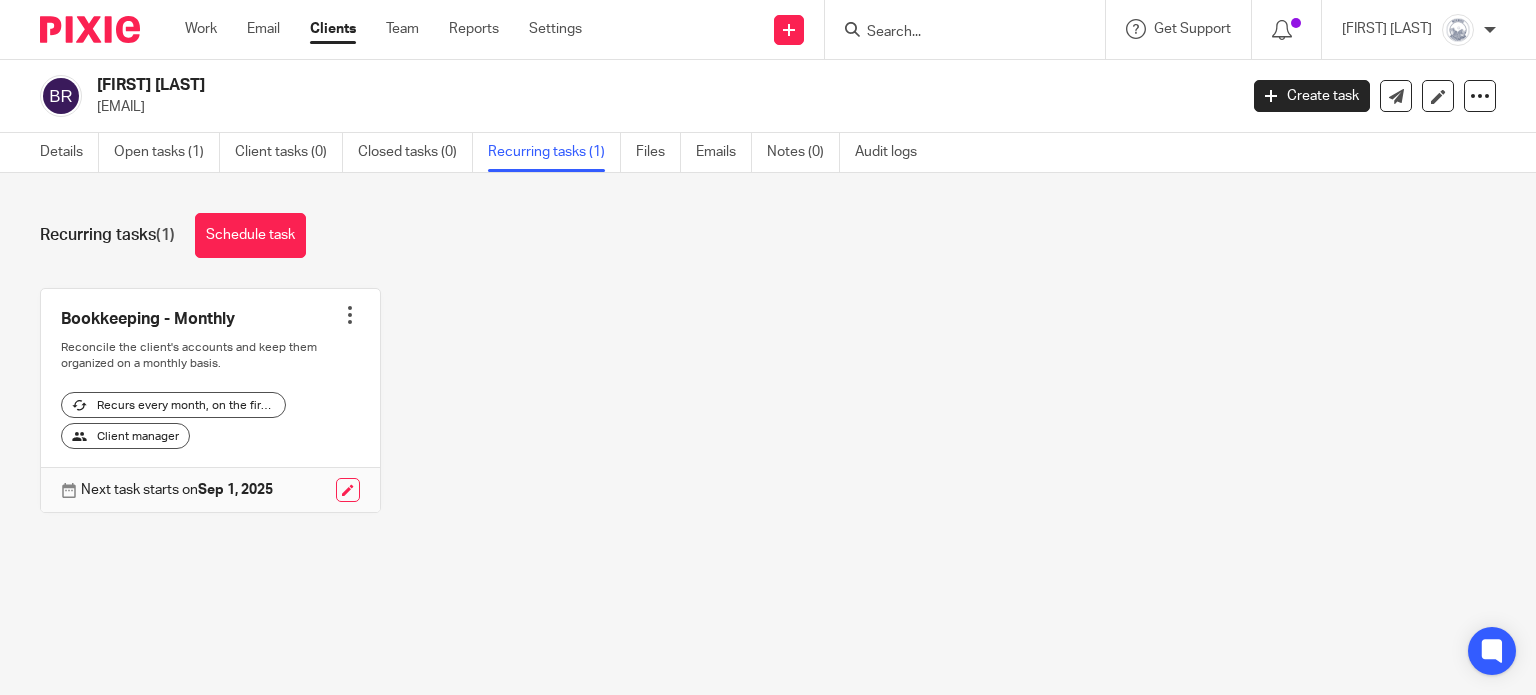 scroll, scrollTop: 0, scrollLeft: 0, axis: both 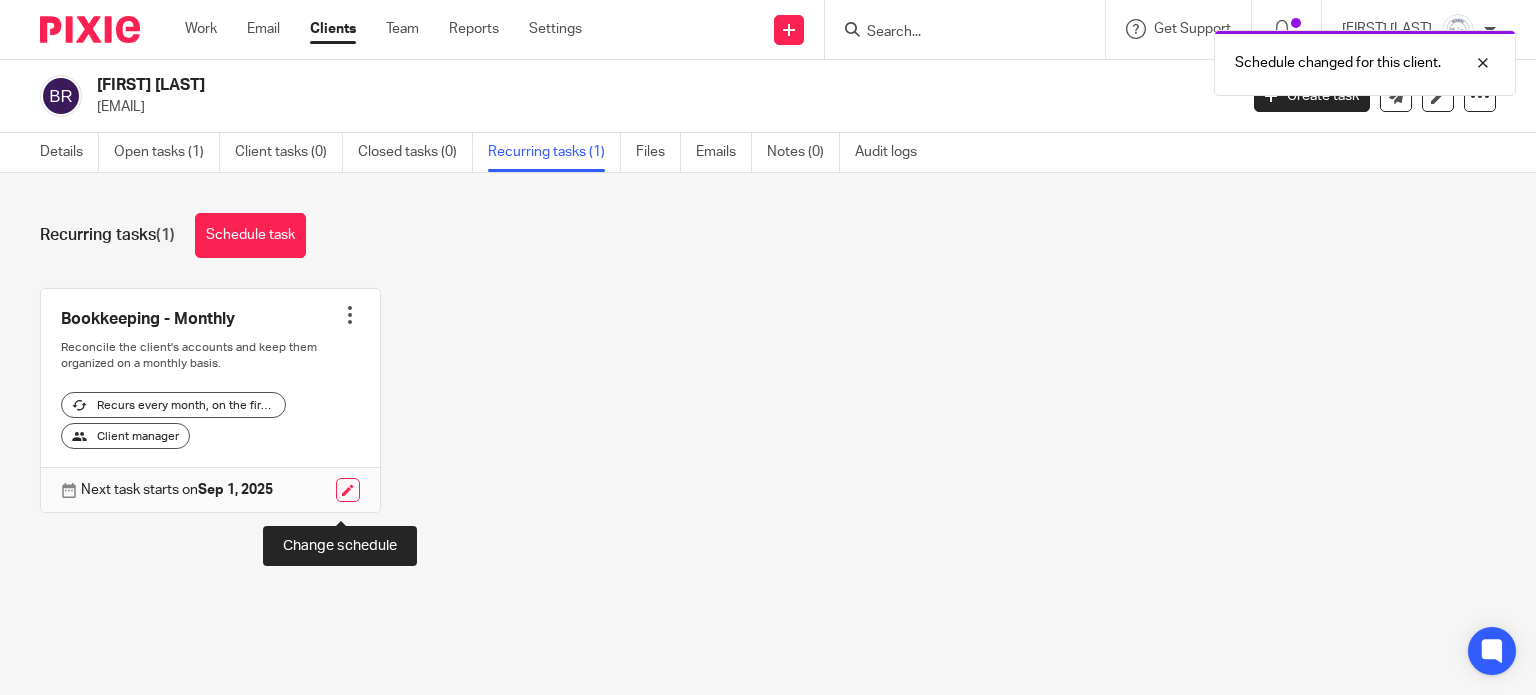 click at bounding box center [348, 490] 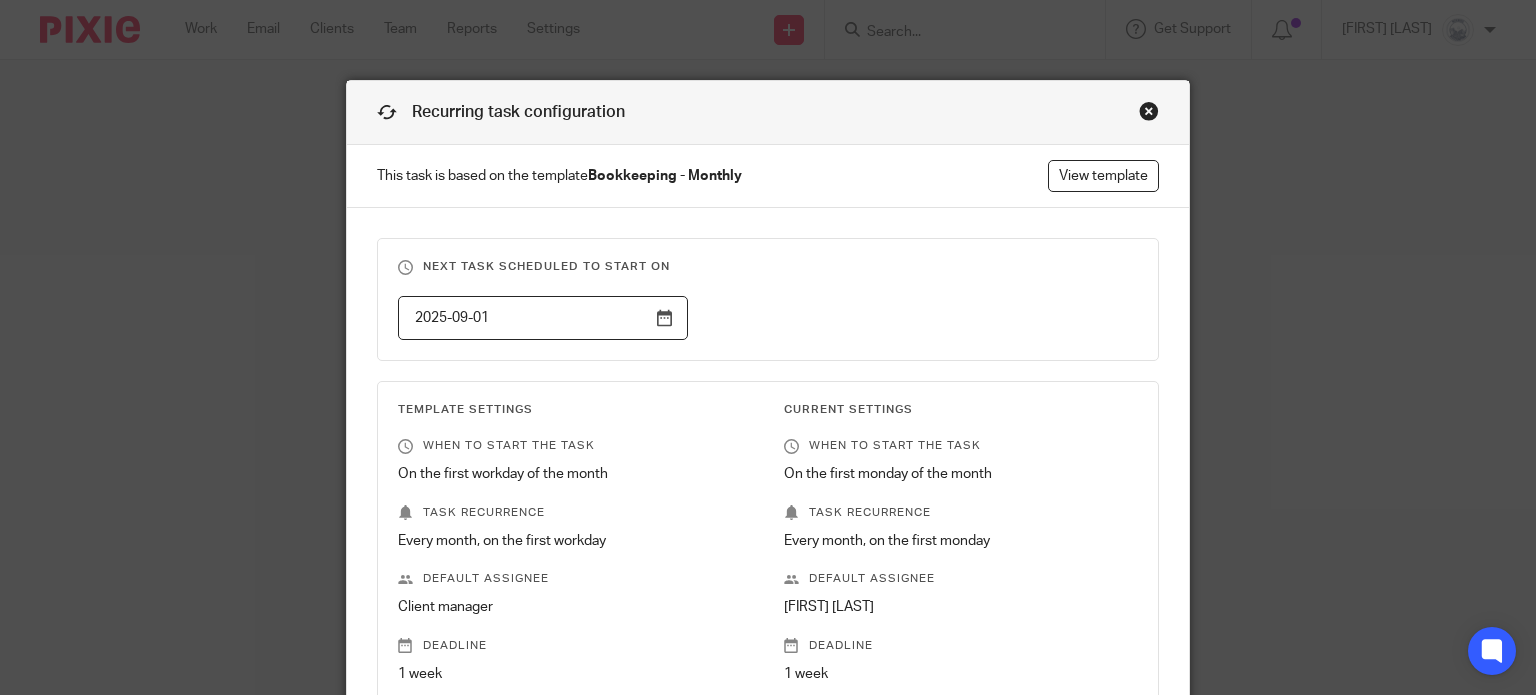 scroll, scrollTop: 0, scrollLeft: 0, axis: both 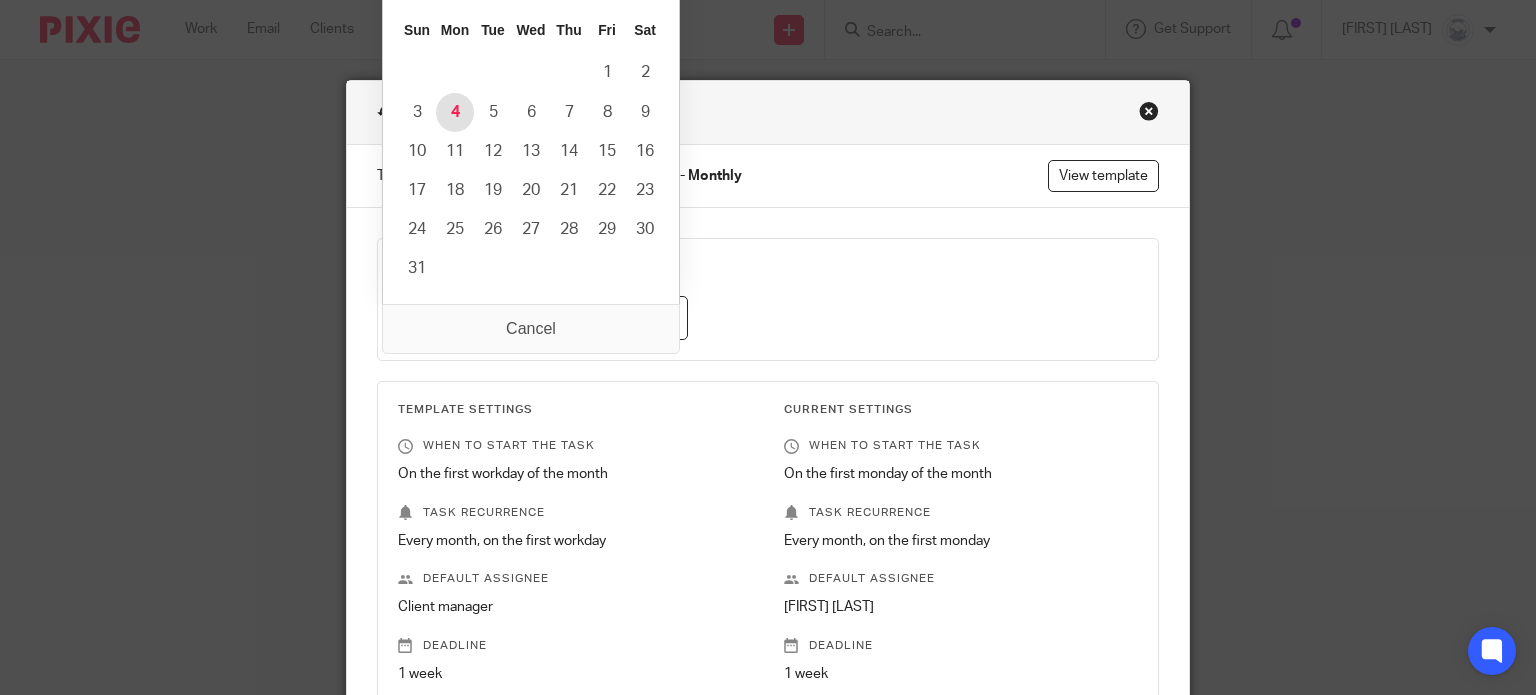type on "2025-08-04" 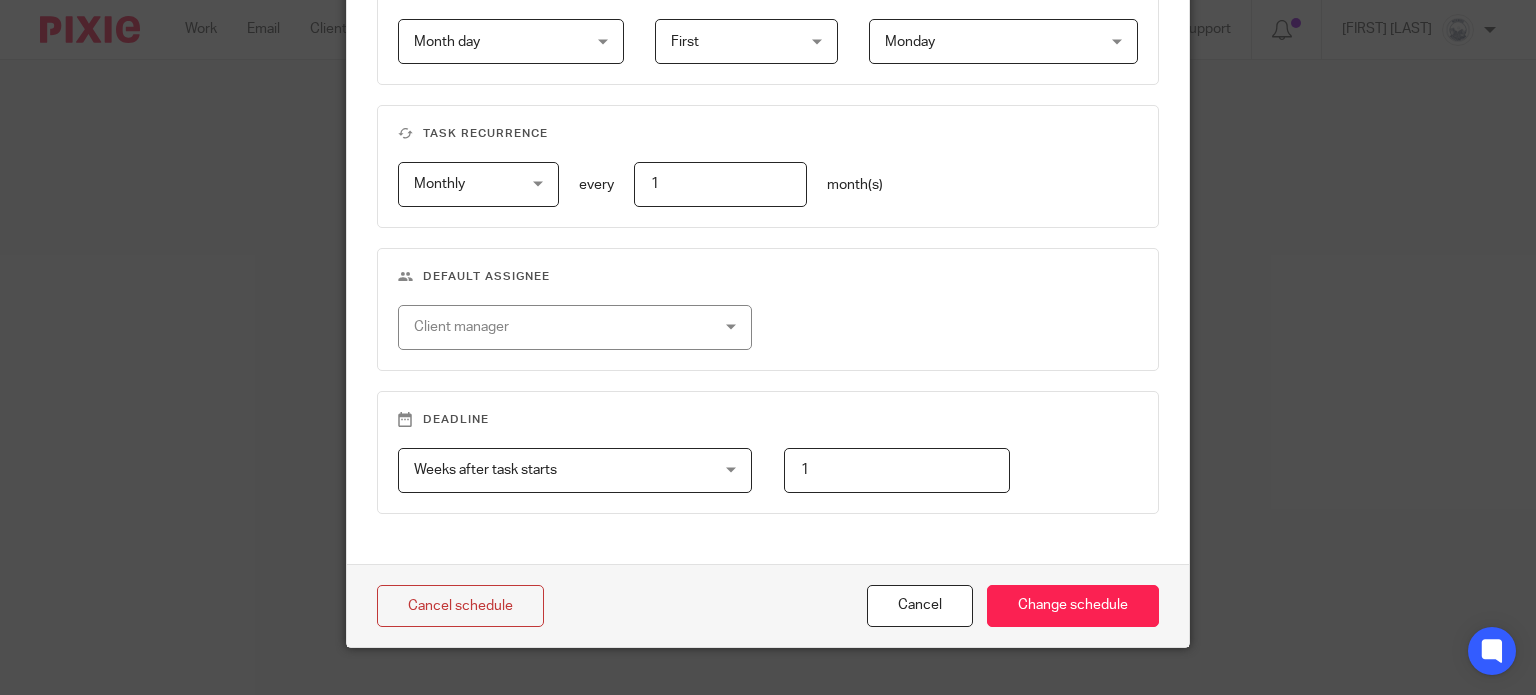 scroll, scrollTop: 921, scrollLeft: 0, axis: vertical 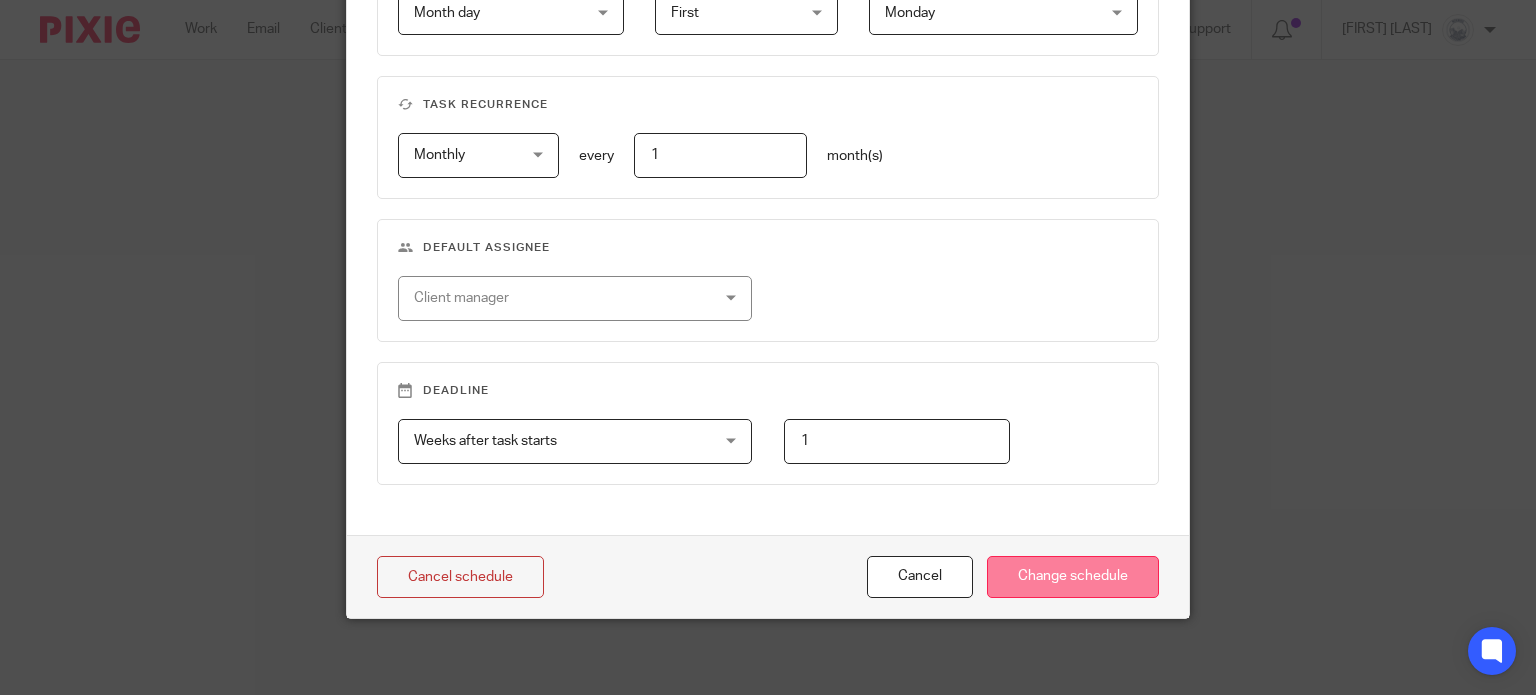 click on "Change schedule" at bounding box center (1073, 577) 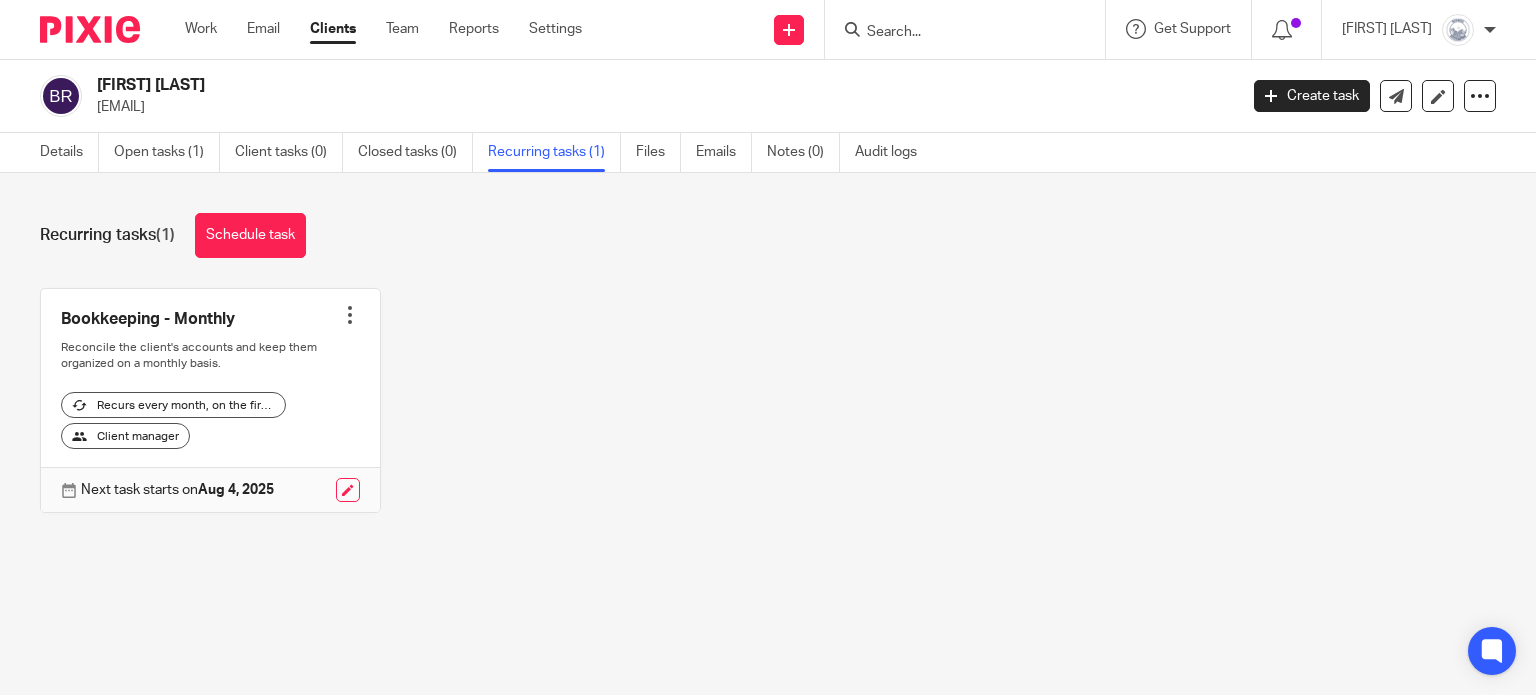 scroll, scrollTop: 0, scrollLeft: 0, axis: both 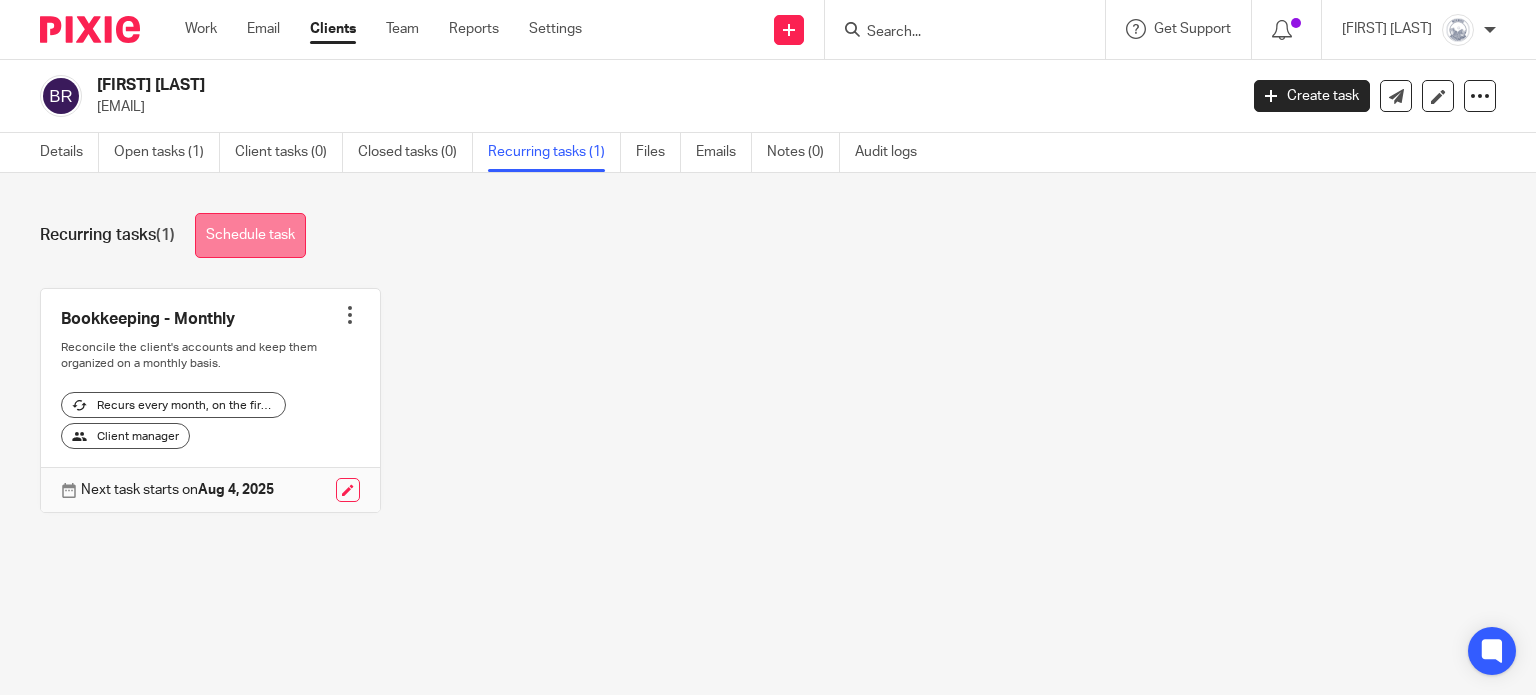 click on "Schedule task" at bounding box center [250, 235] 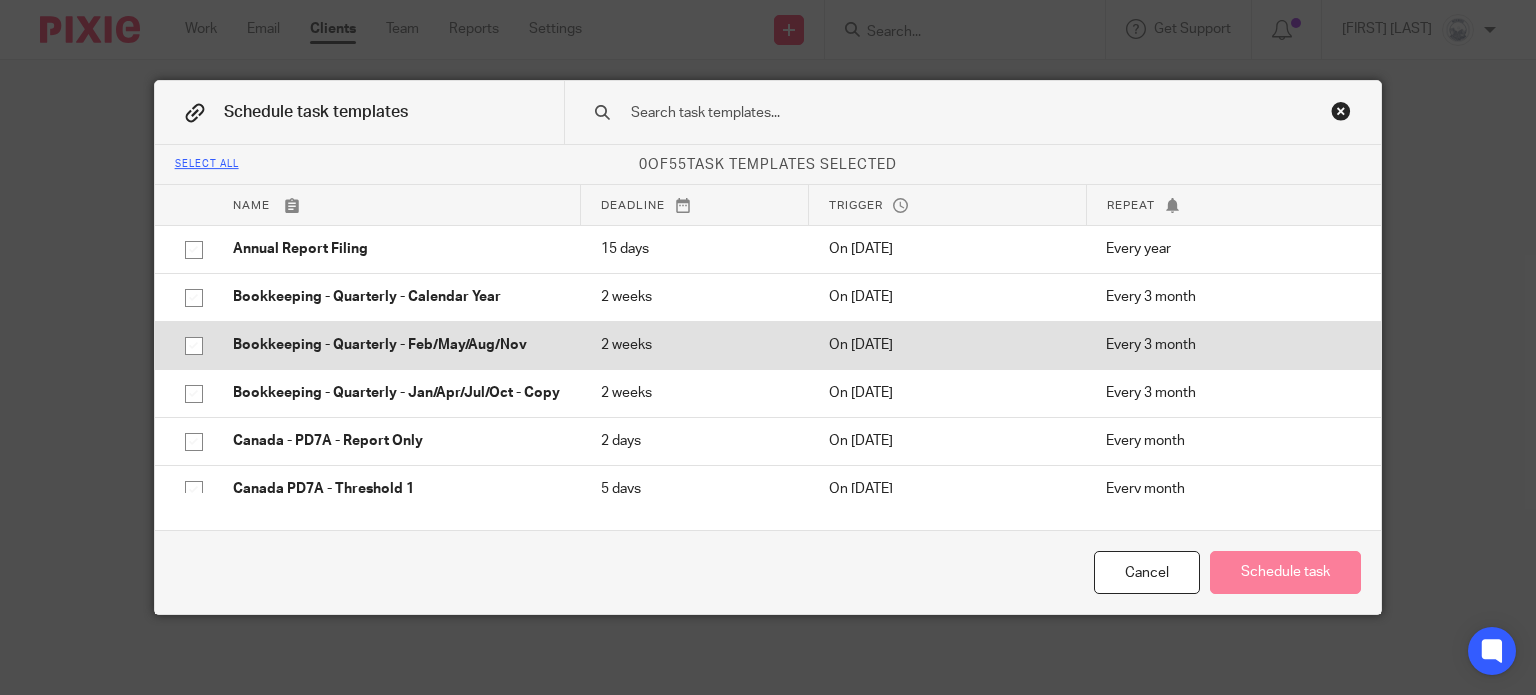 scroll, scrollTop: 0, scrollLeft: 0, axis: both 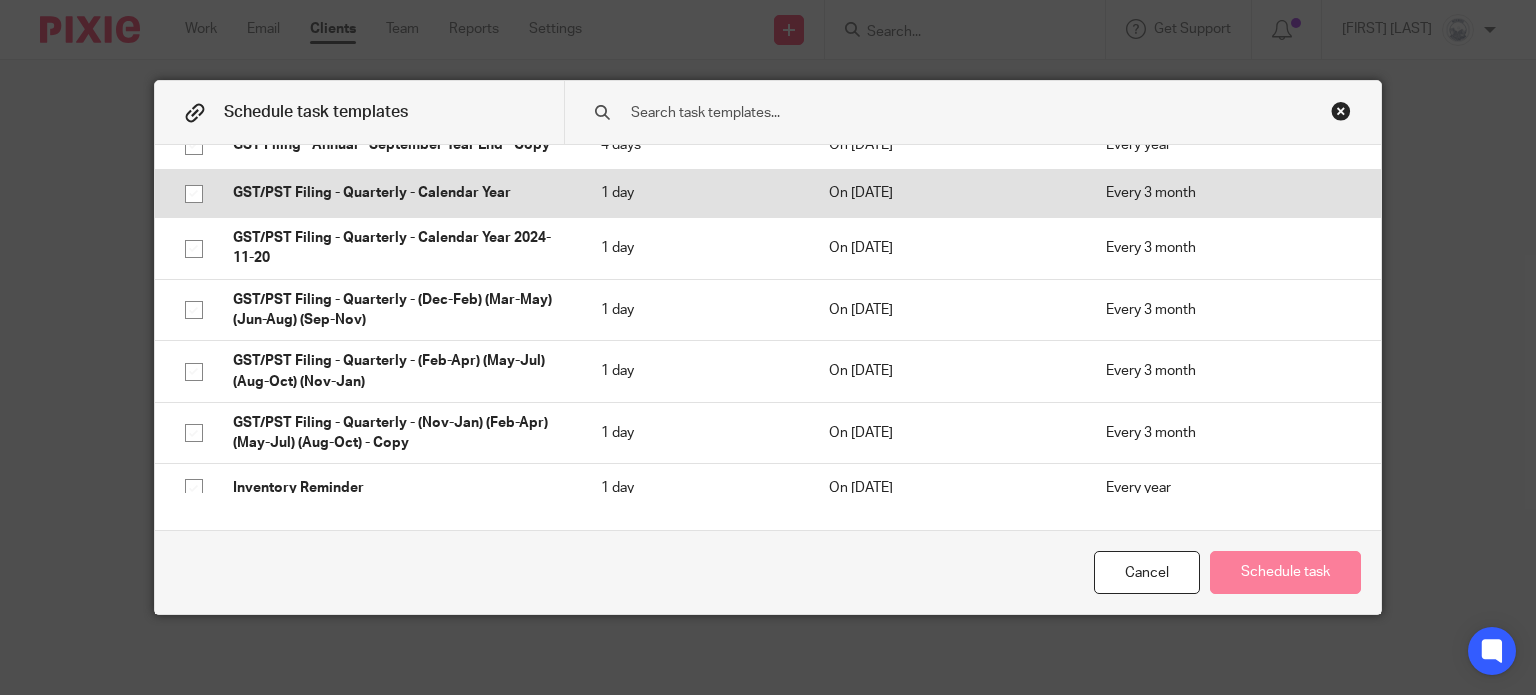 click at bounding box center [194, 194] 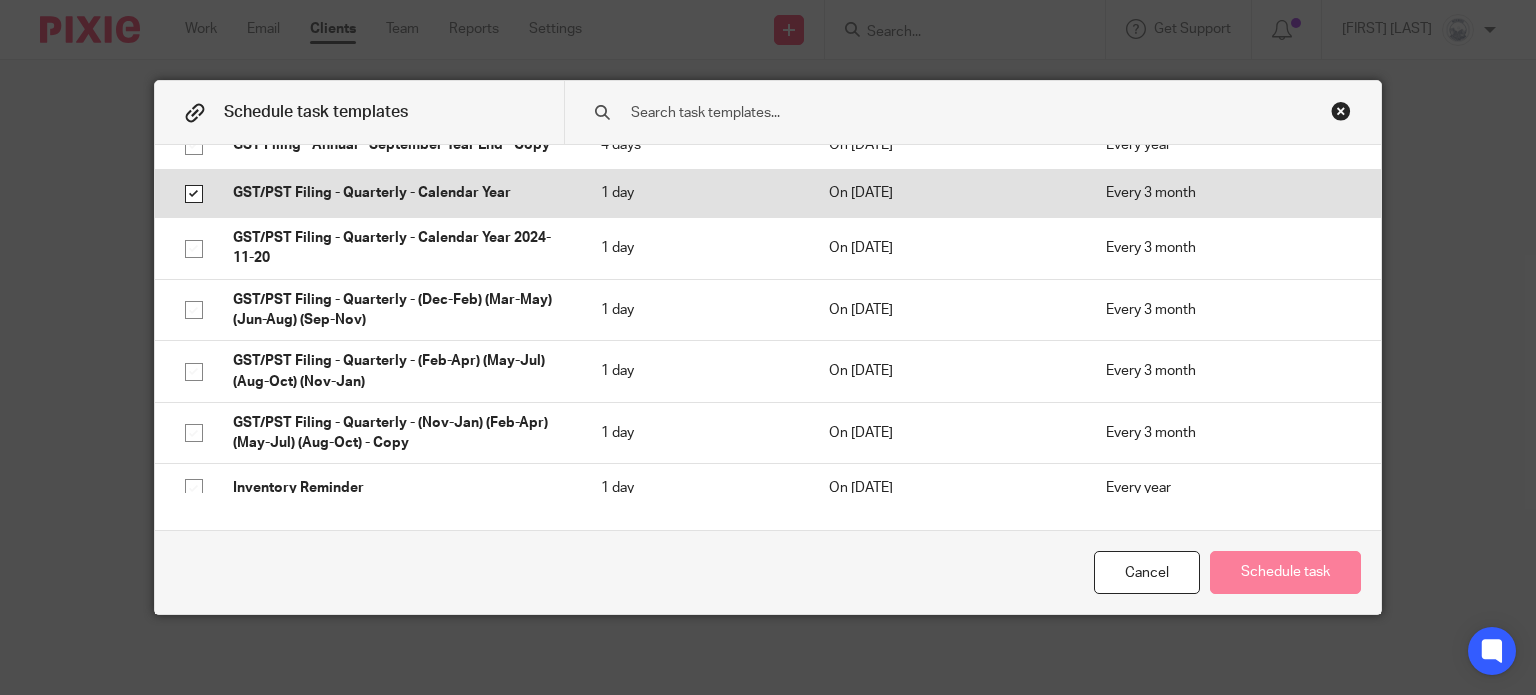 checkbox on "true" 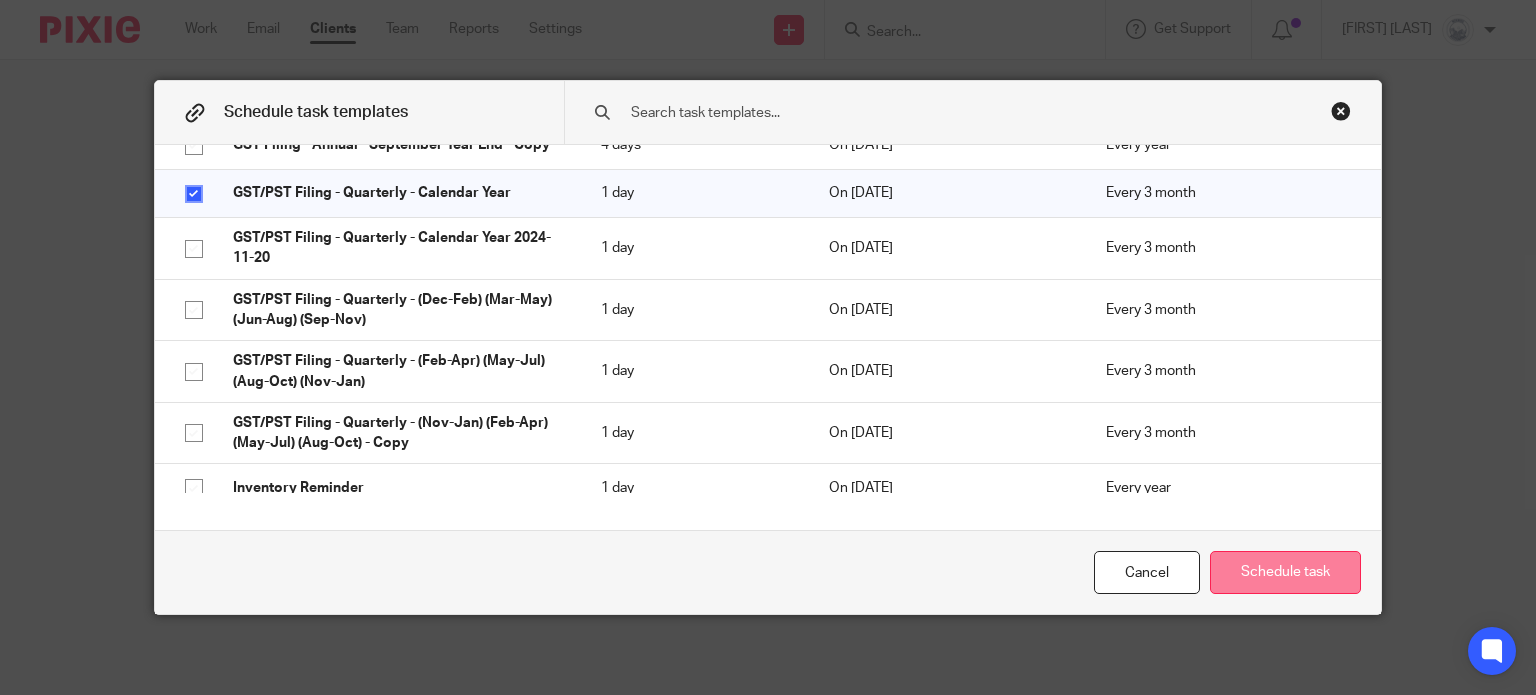 click on "Schedule task" at bounding box center [1285, 572] 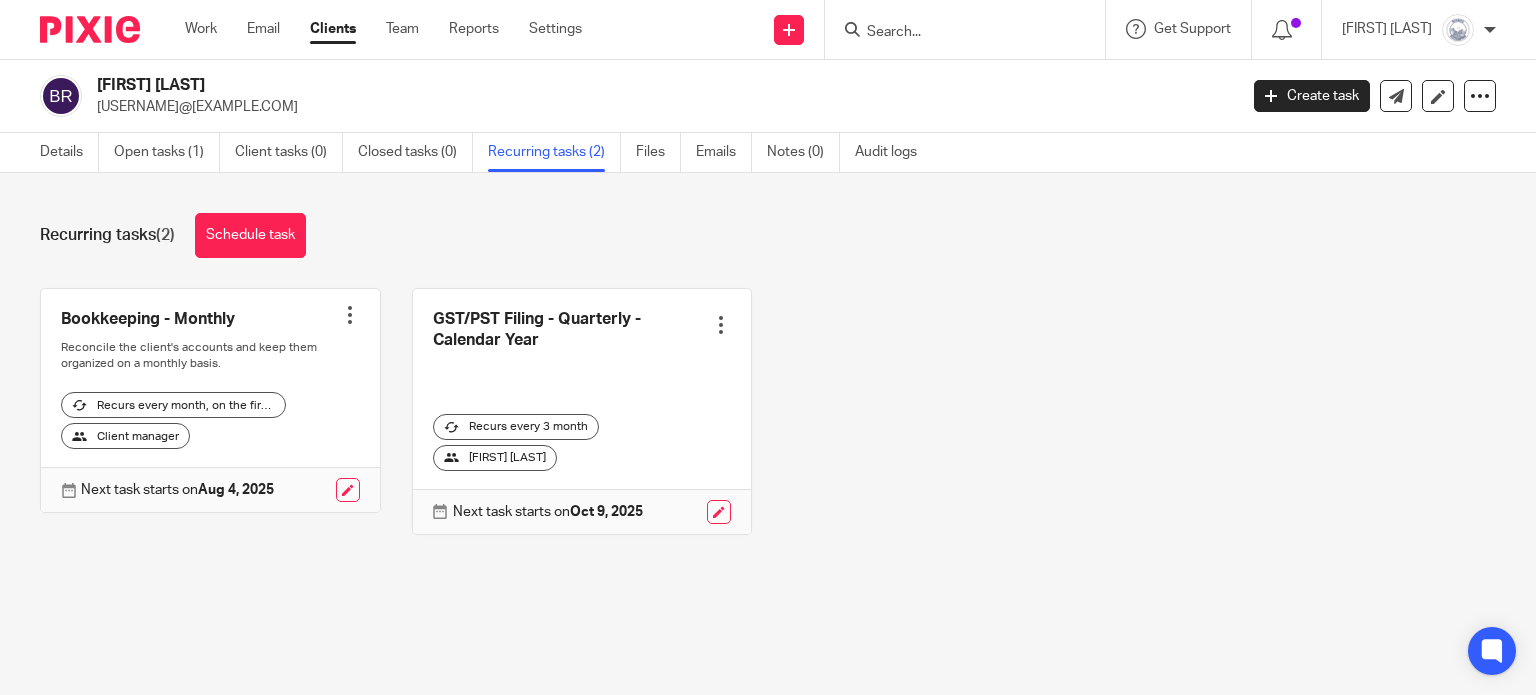 scroll, scrollTop: 0, scrollLeft: 0, axis: both 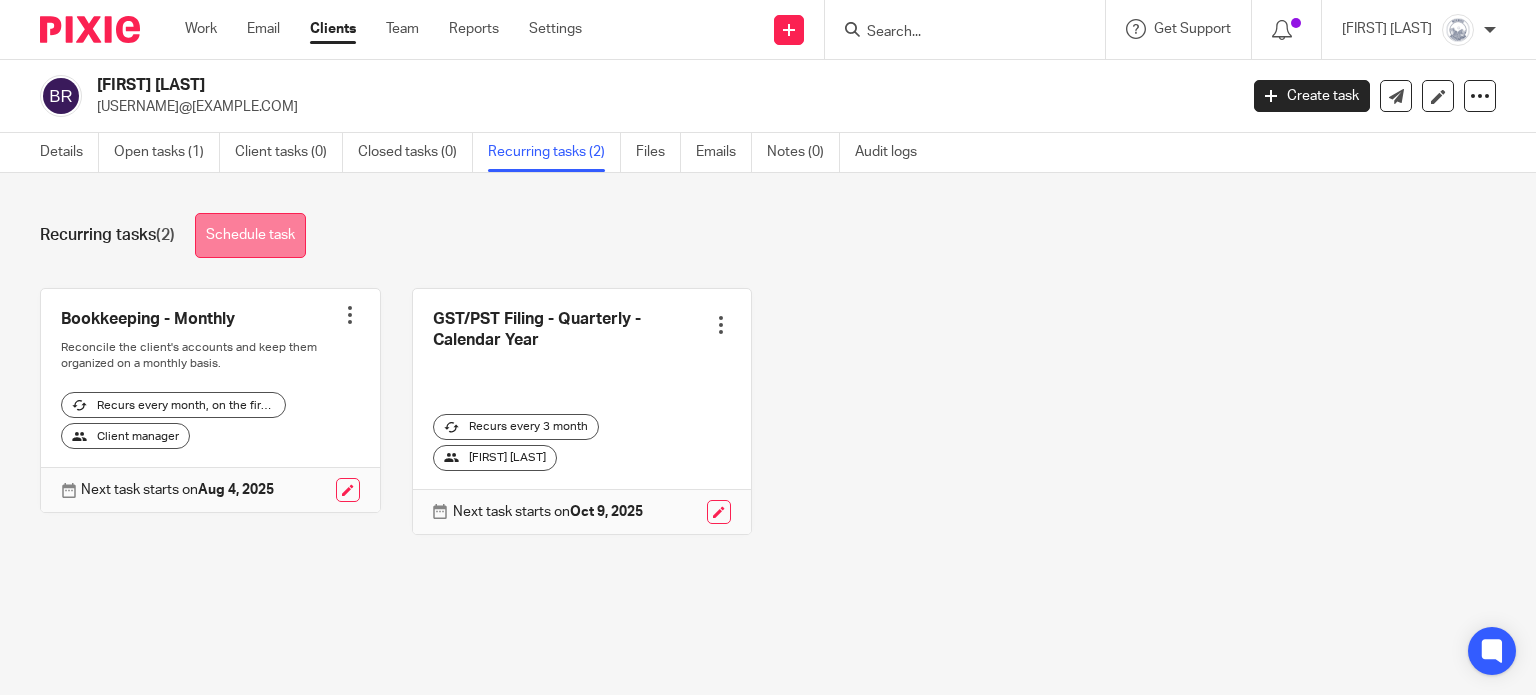 click on "Schedule task" at bounding box center [250, 235] 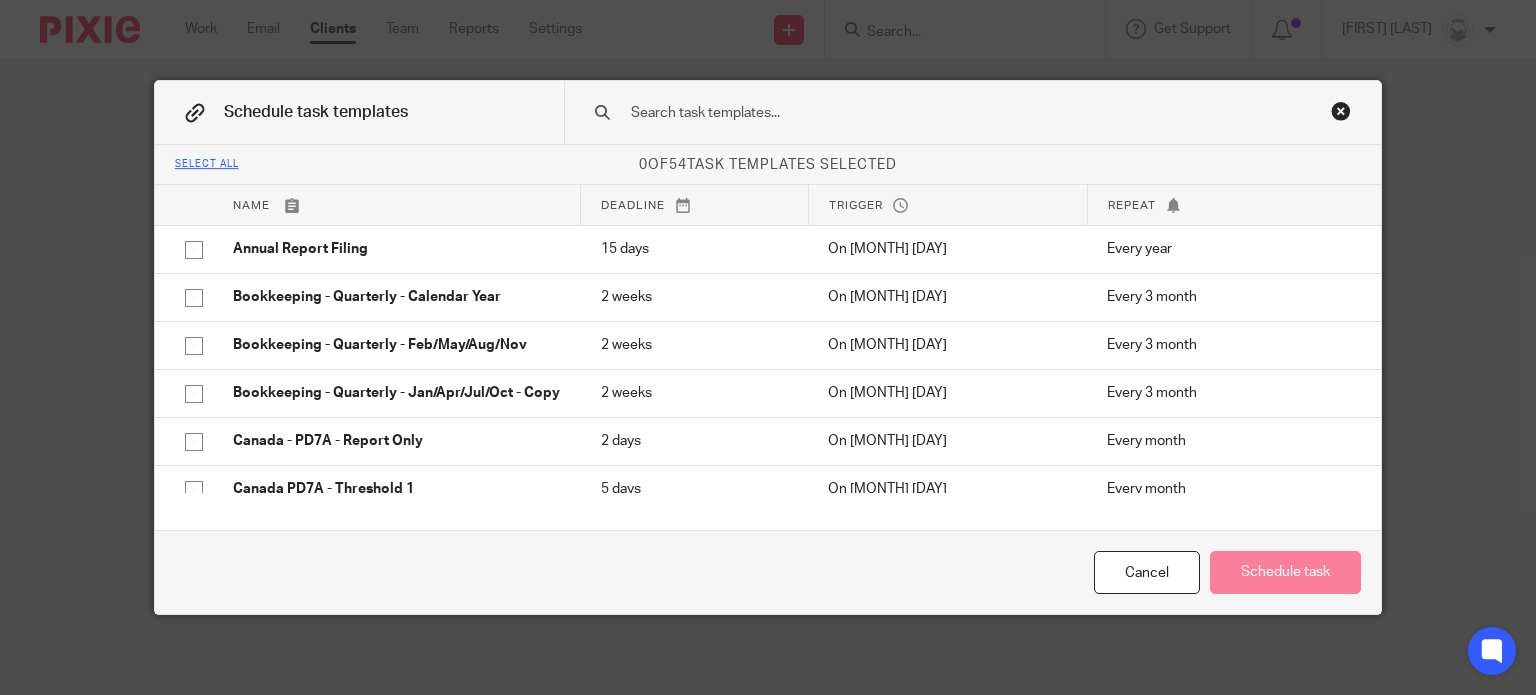 scroll, scrollTop: 0, scrollLeft: 0, axis: both 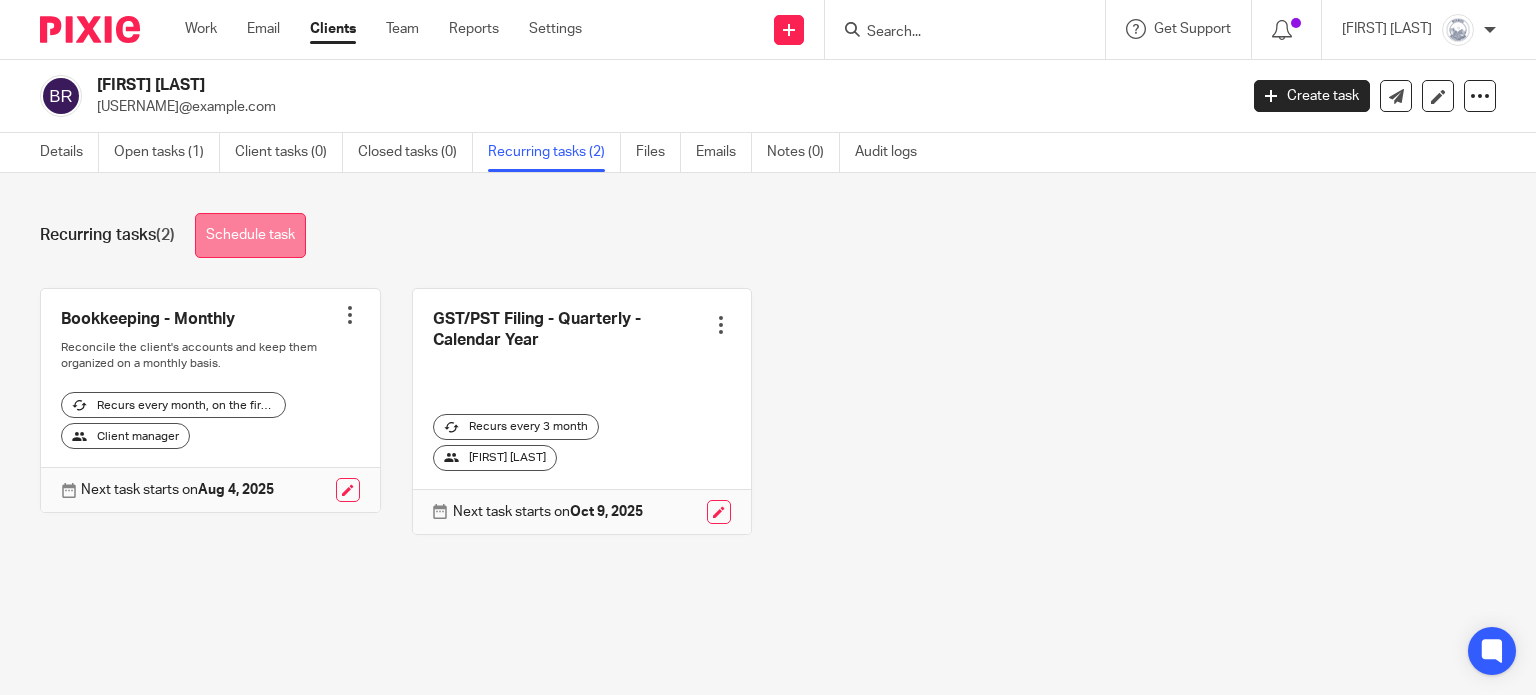 click on "Schedule task" at bounding box center (250, 235) 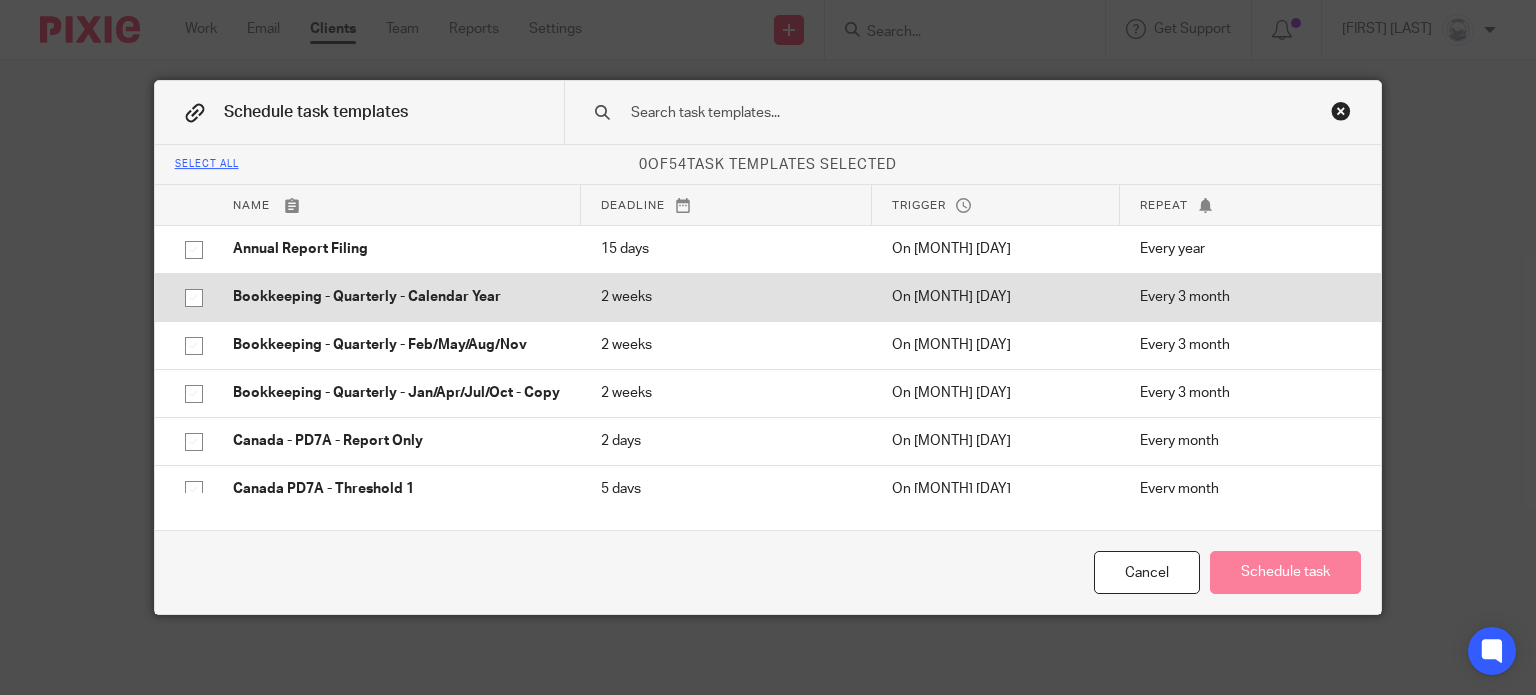 scroll, scrollTop: 0, scrollLeft: 0, axis: both 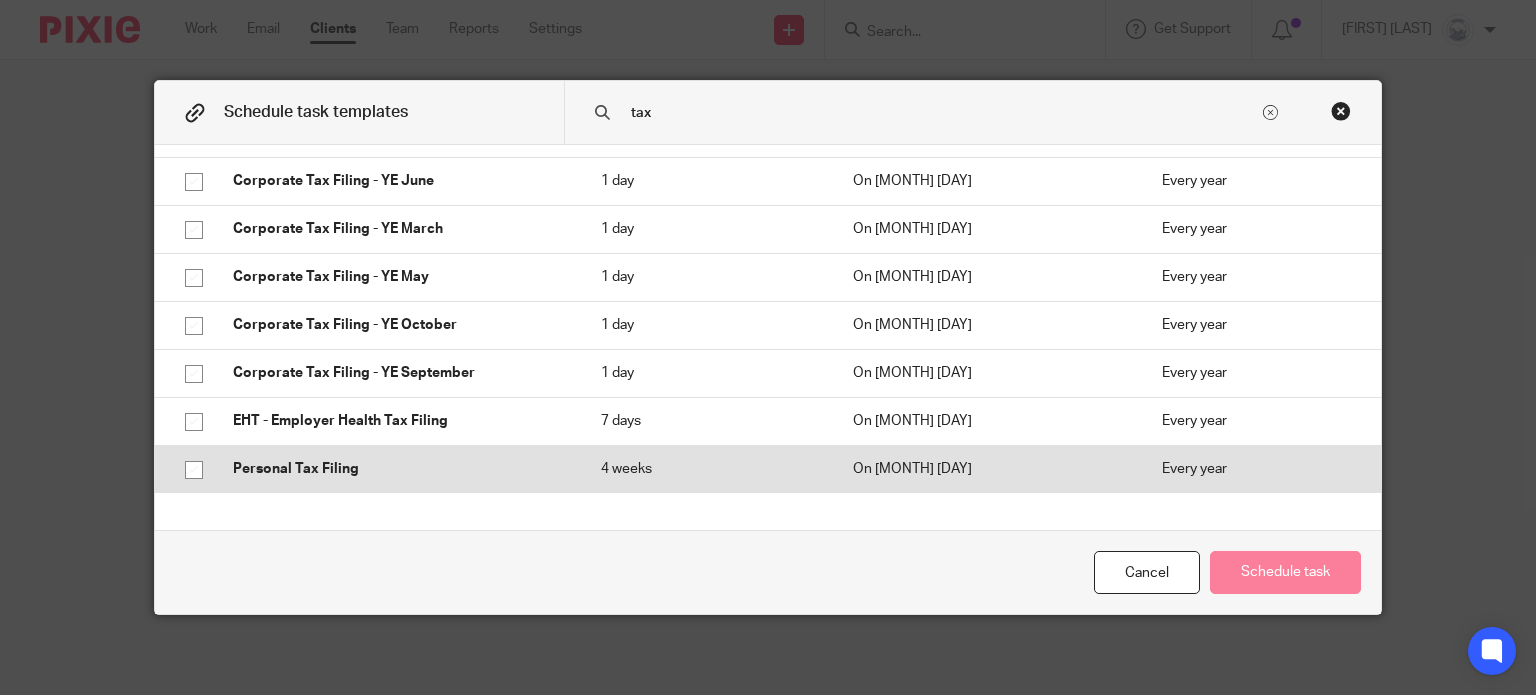 type on "tax" 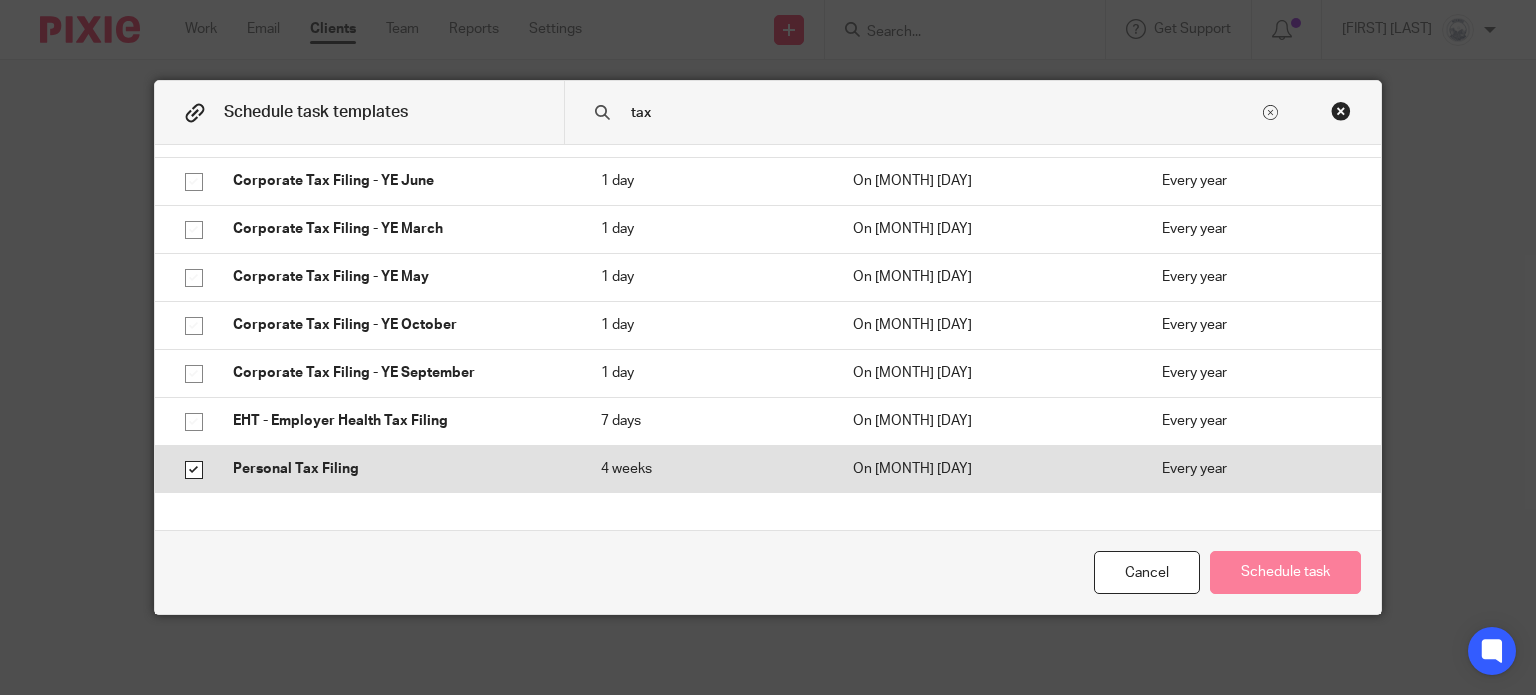 checkbox on "true" 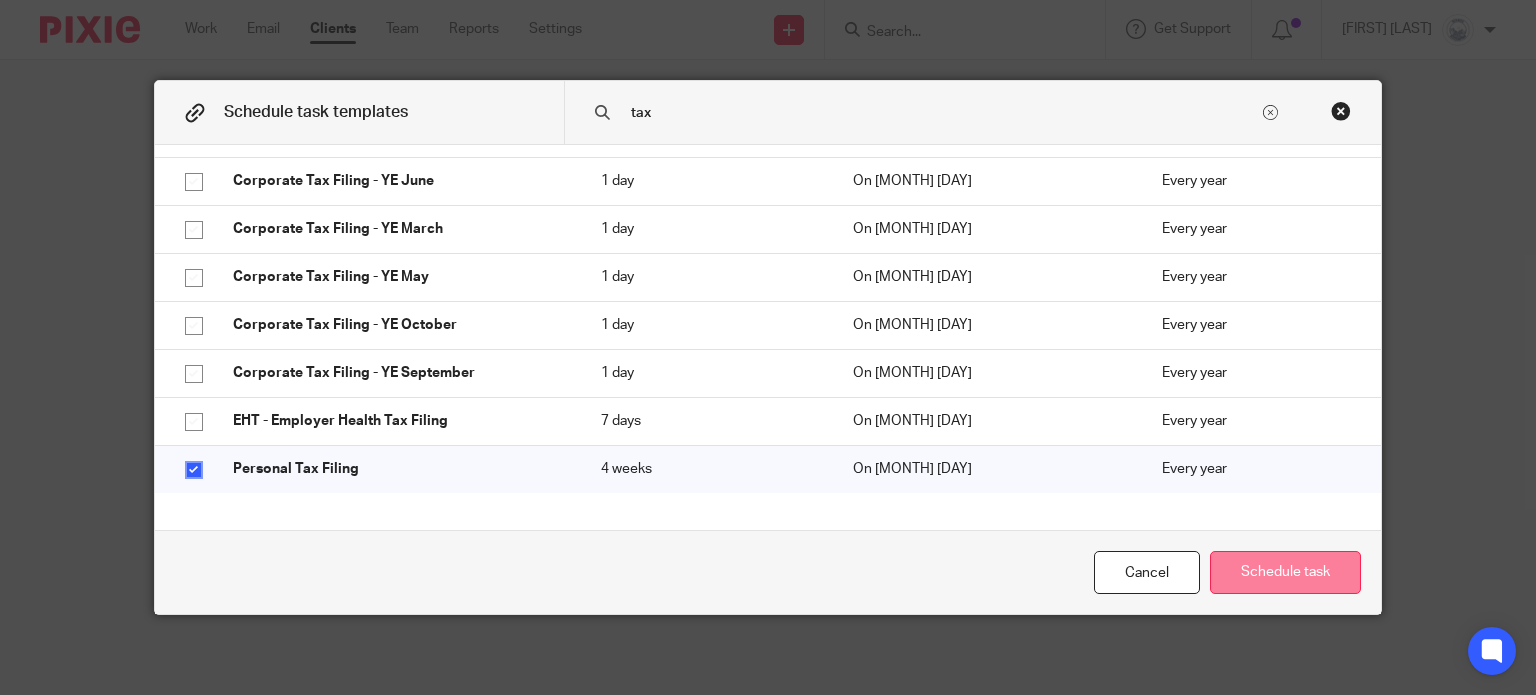 click on "Schedule task" at bounding box center [1285, 572] 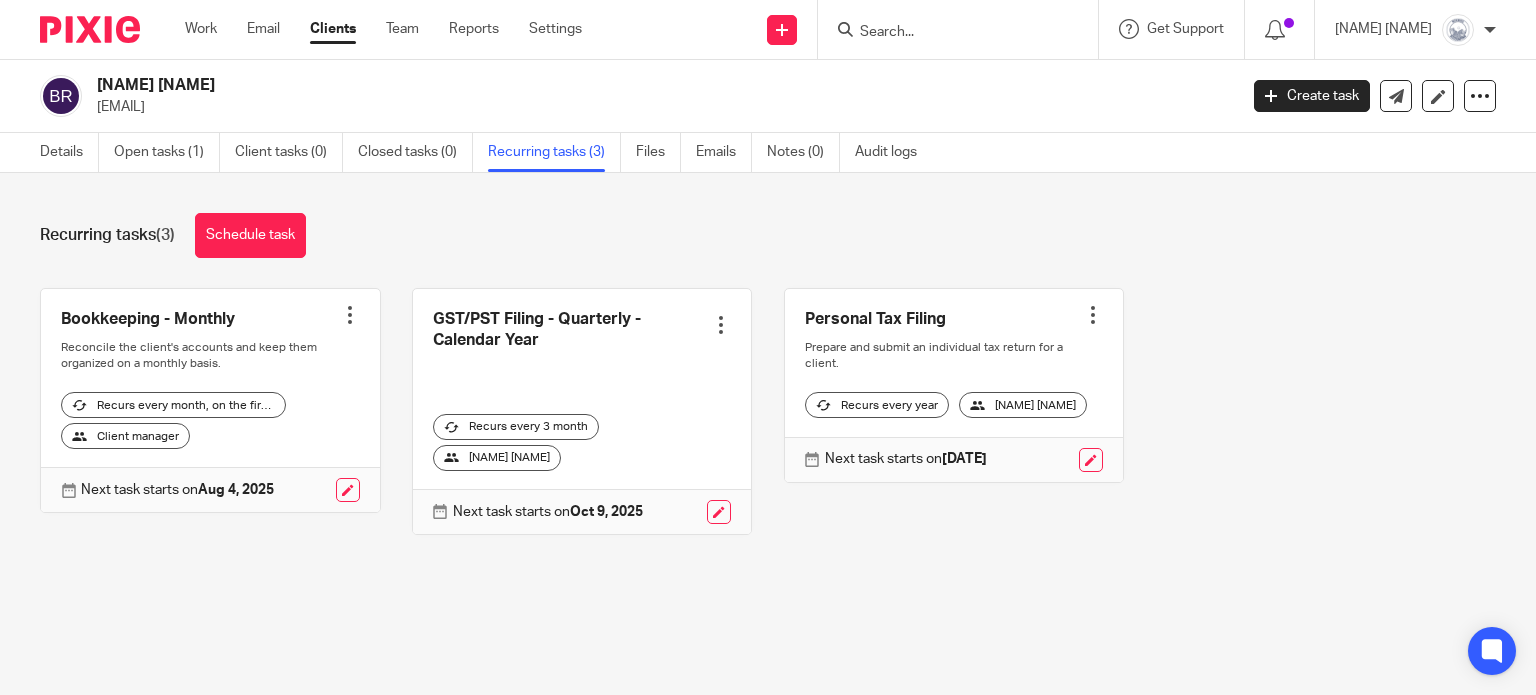 scroll, scrollTop: 0, scrollLeft: 0, axis: both 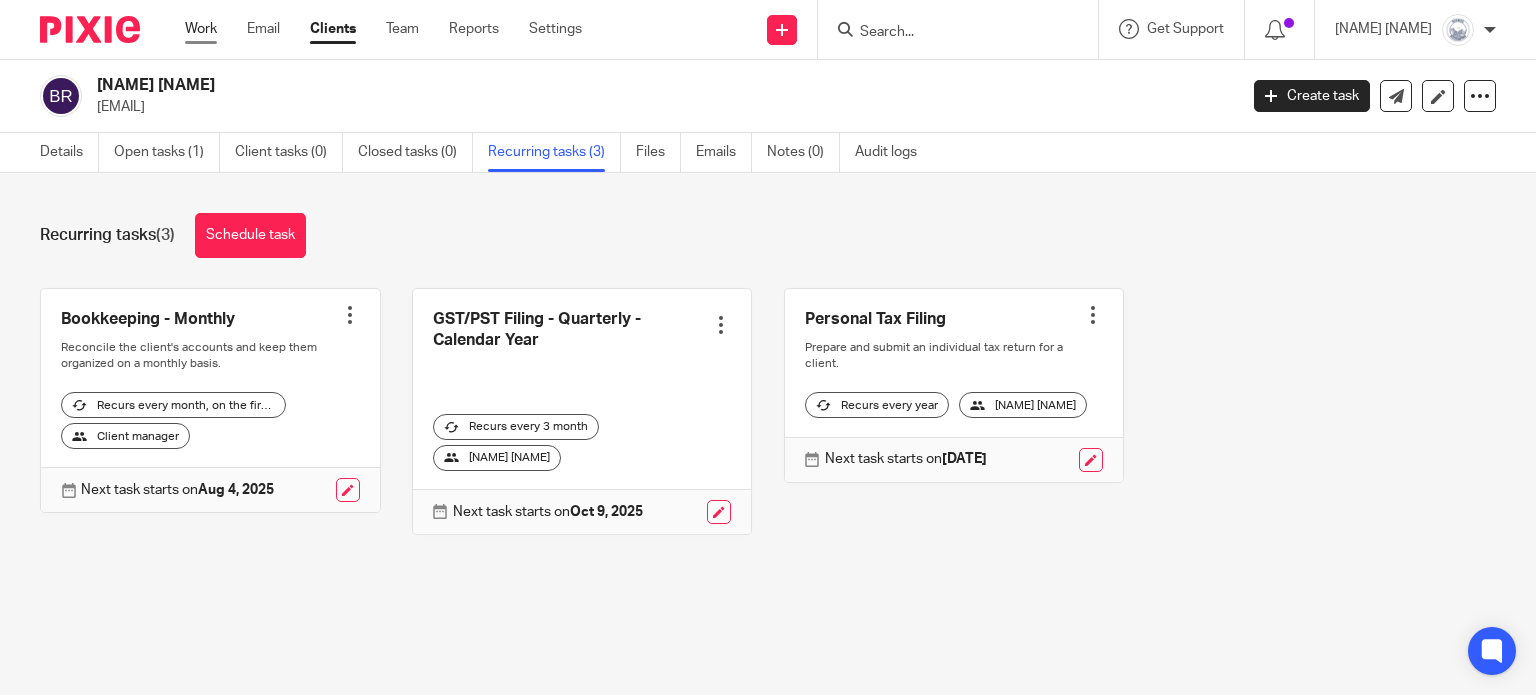 click on "Work" at bounding box center [201, 29] 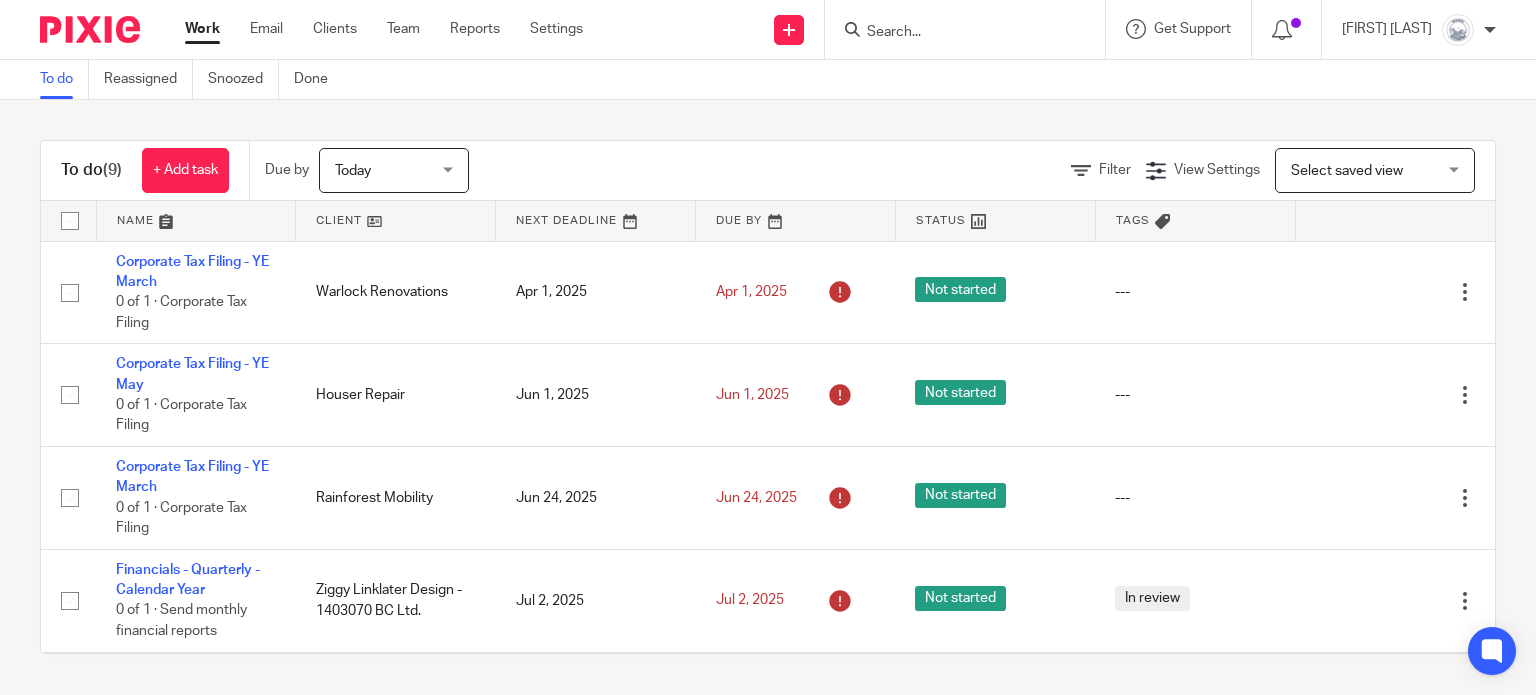 scroll, scrollTop: 0, scrollLeft: 0, axis: both 